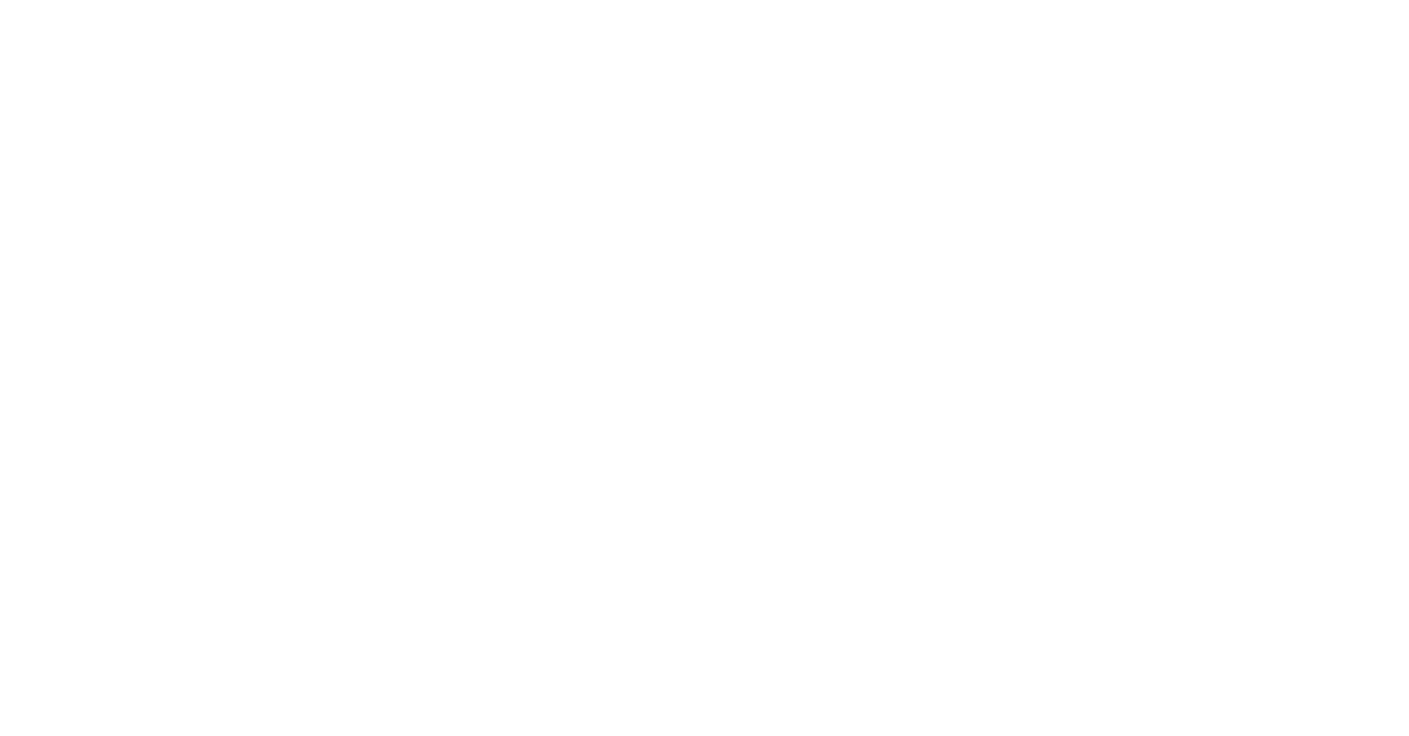 scroll, scrollTop: 0, scrollLeft: 0, axis: both 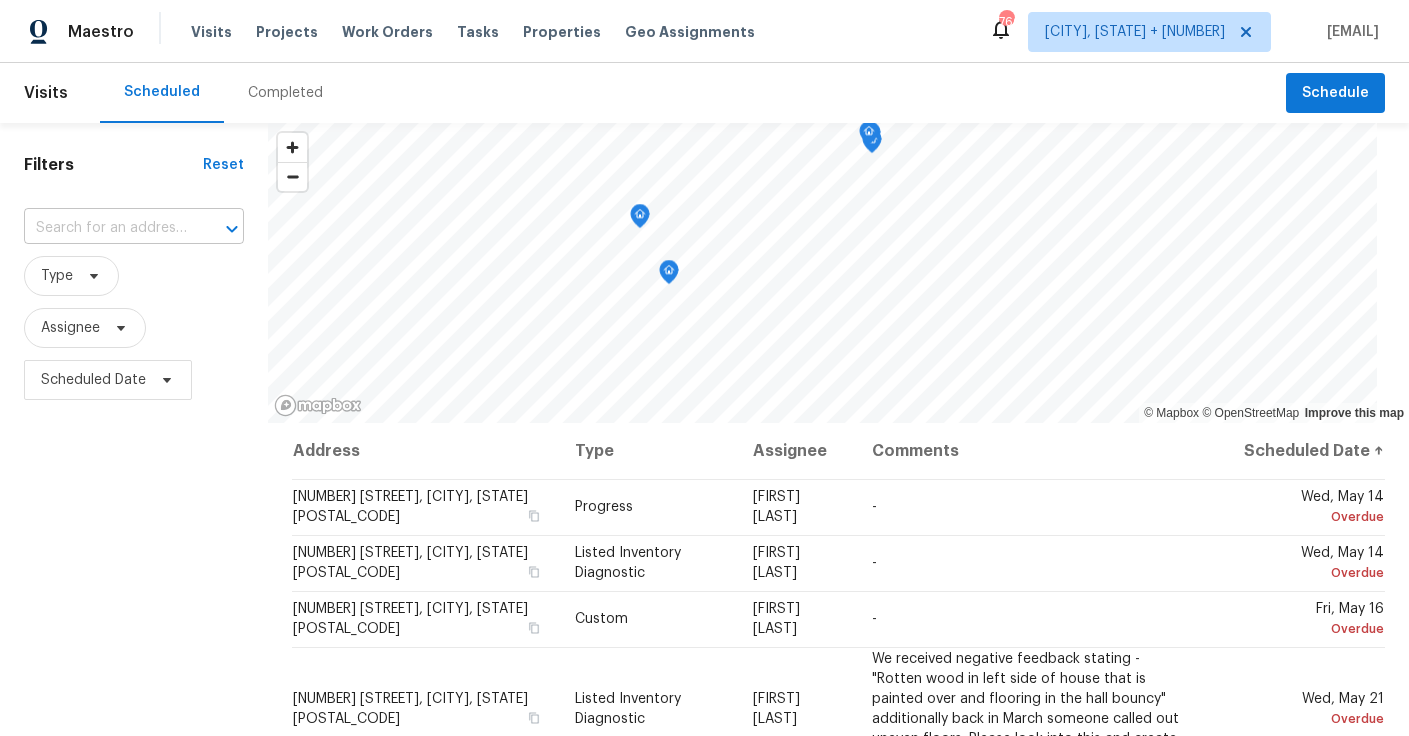 click at bounding box center (106, 228) 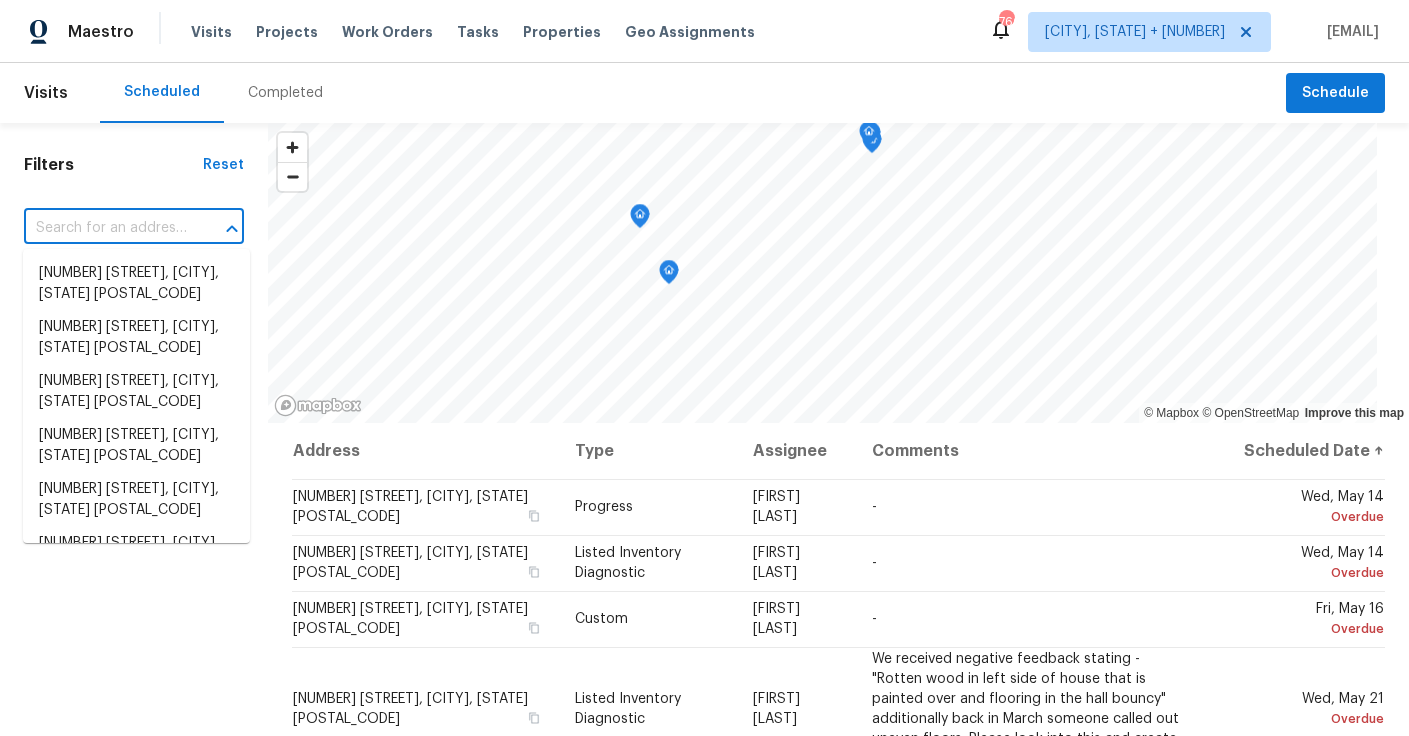 paste on "[NUMBER] [STREET], [CITY], [STATE] [POSTAL_CODE]" 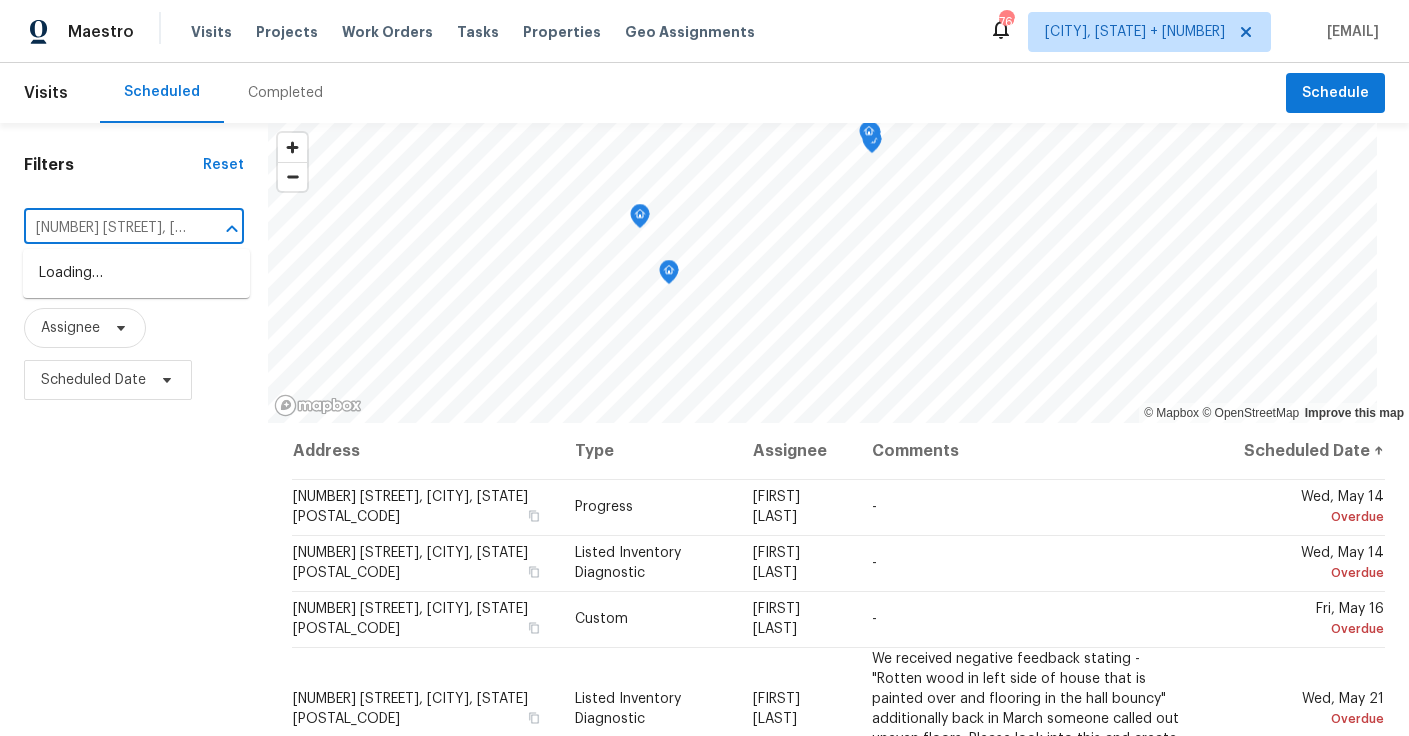 scroll, scrollTop: 0, scrollLeft: 122, axis: horizontal 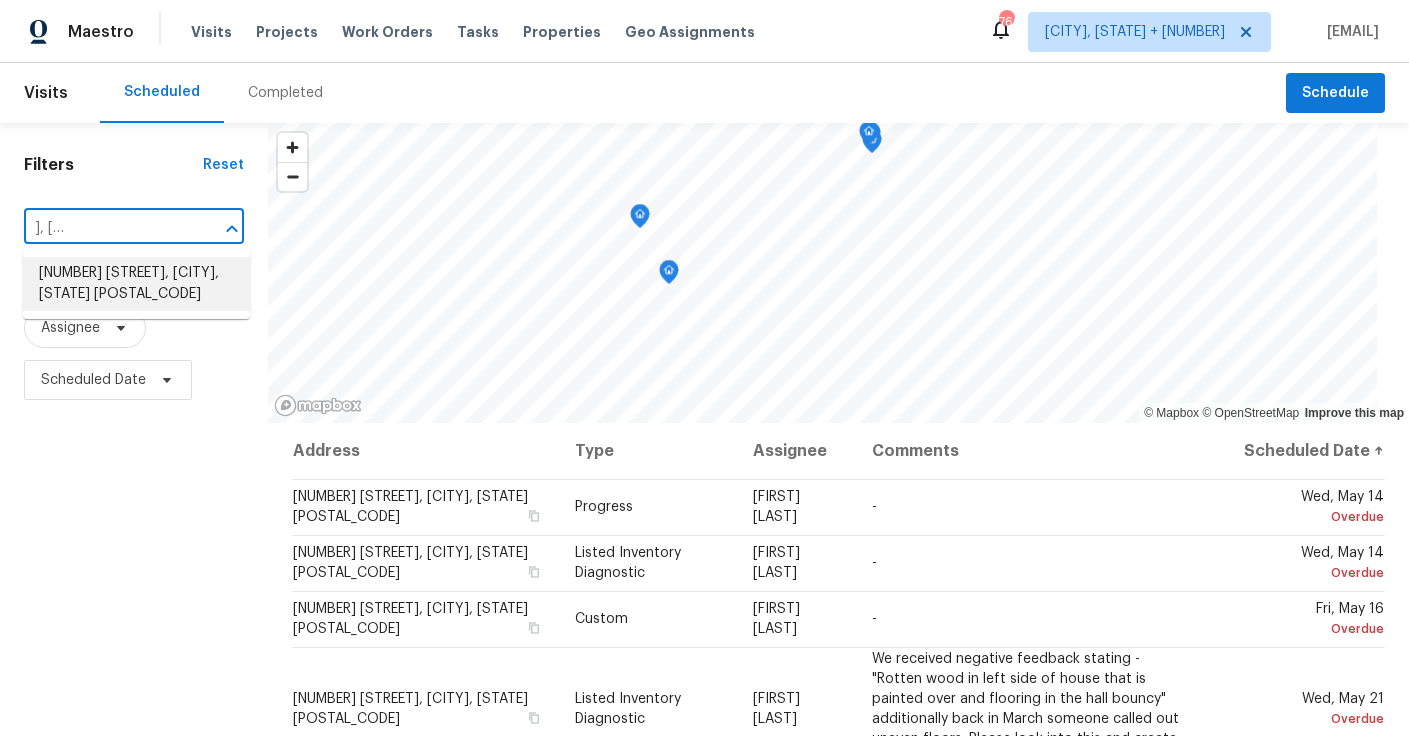 click on "[NUMBER] [STREET], [CITY], [STATE] [POSTAL_CODE]" at bounding box center (136, 284) 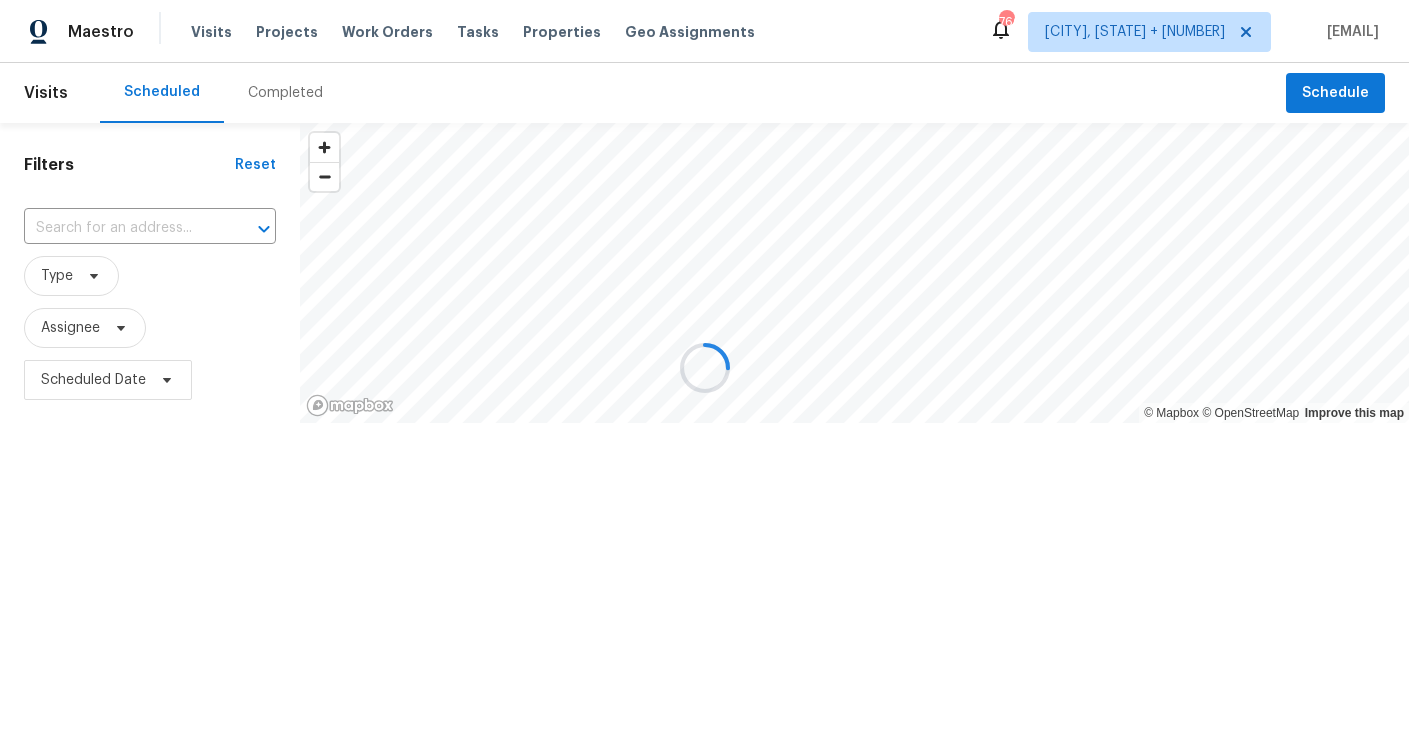 type on "[NUMBER] [STREET], [CITY], [STATE] [POSTAL_CODE]" 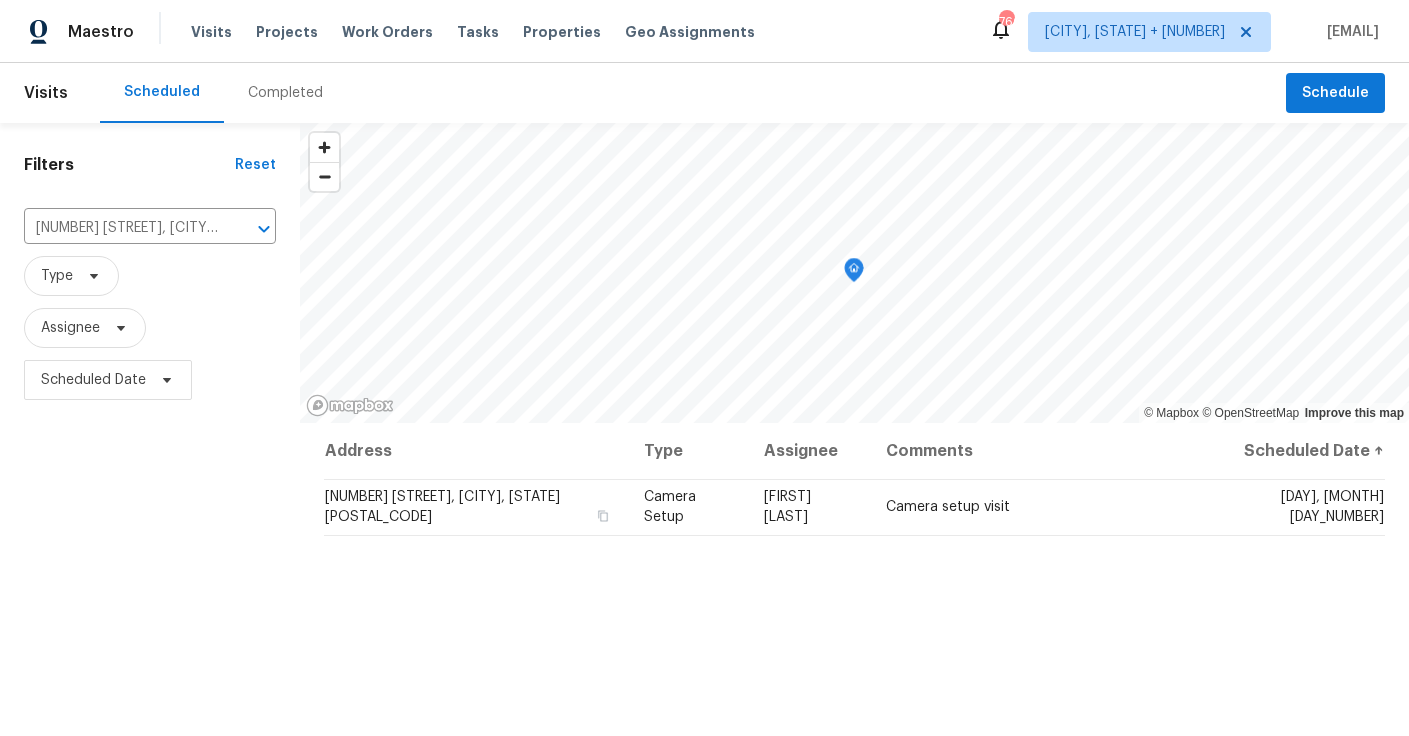 click on "Completed" at bounding box center [285, 93] 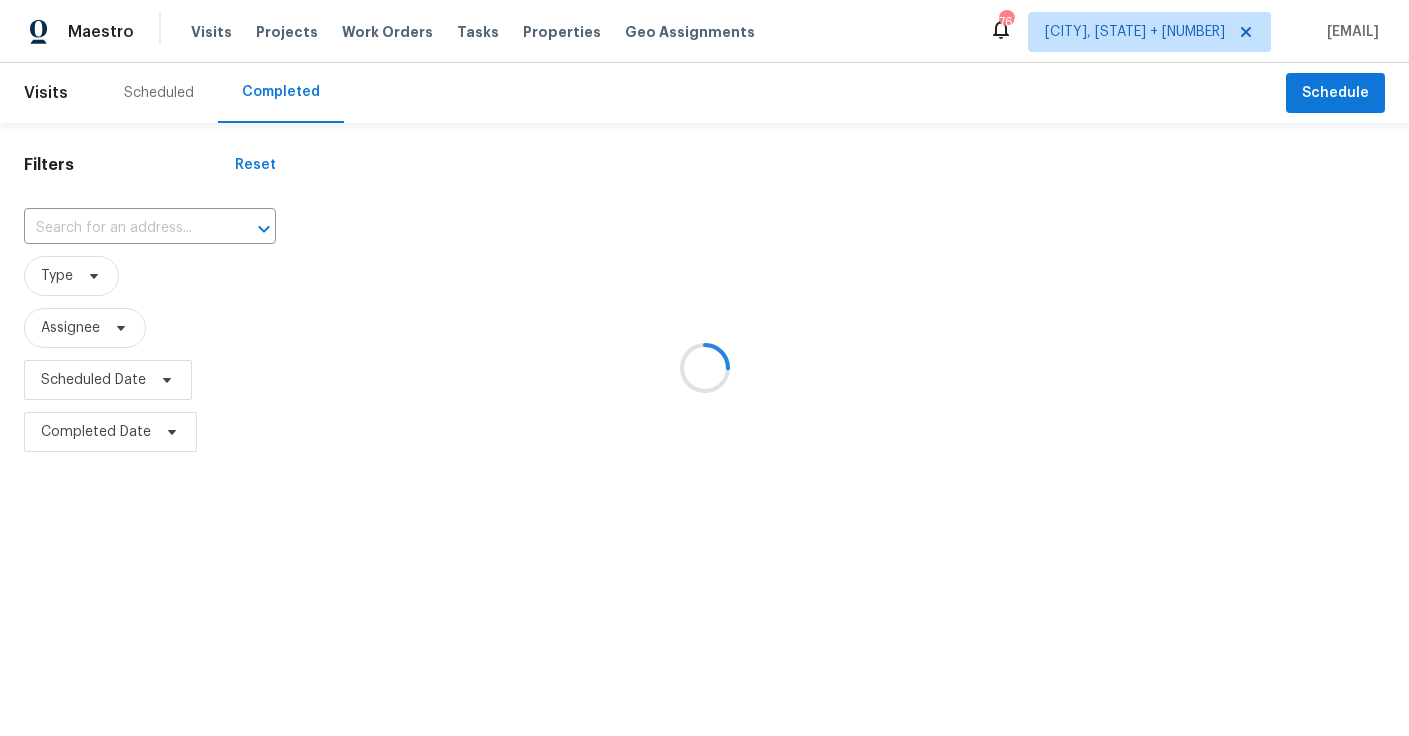 click at bounding box center [704, 368] 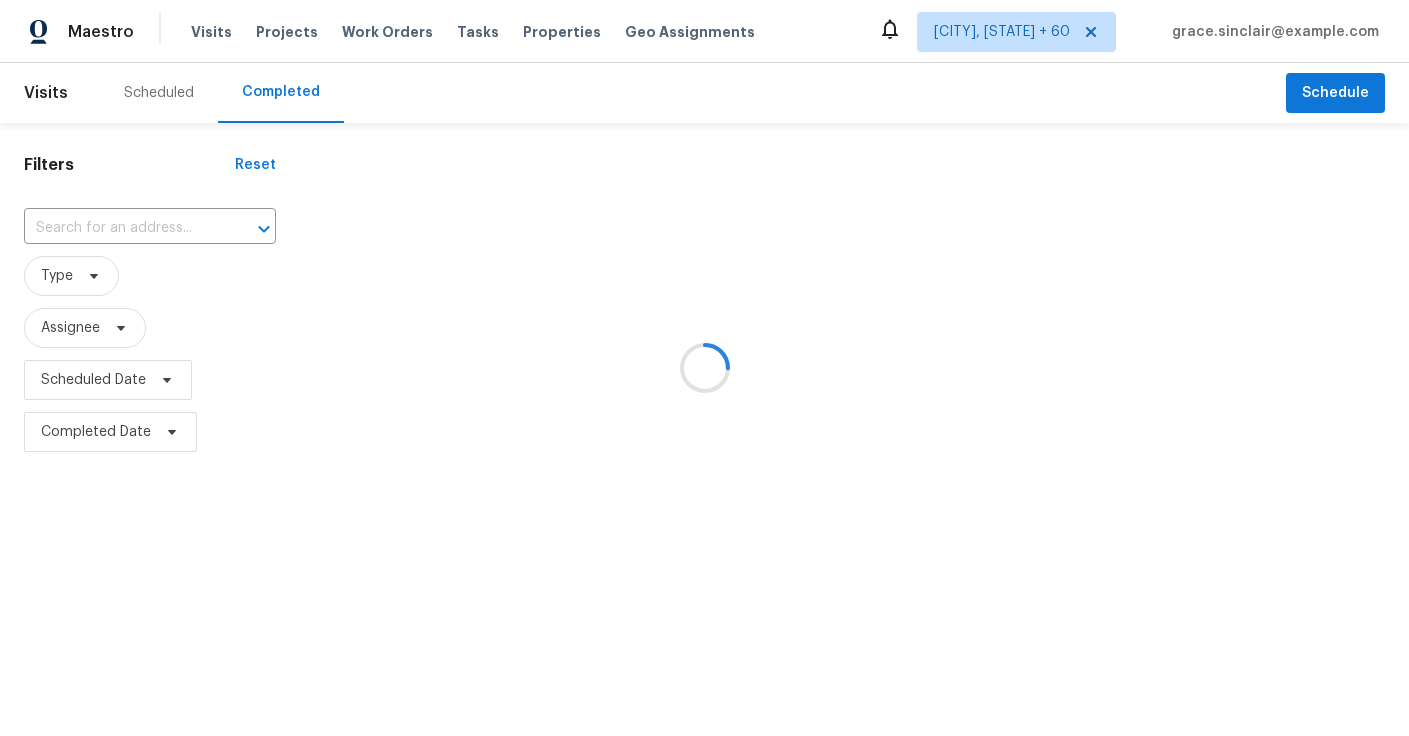 scroll, scrollTop: 0, scrollLeft: 0, axis: both 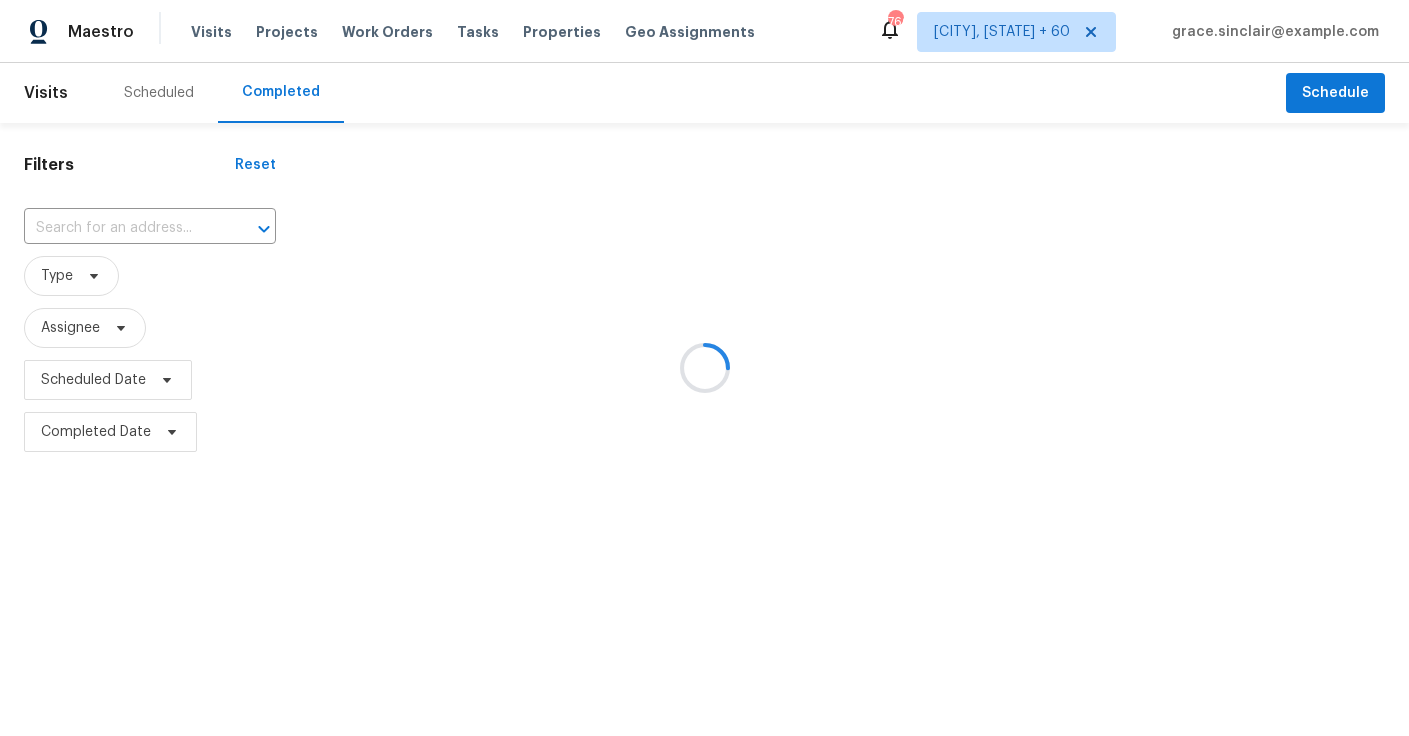 click at bounding box center [704, 368] 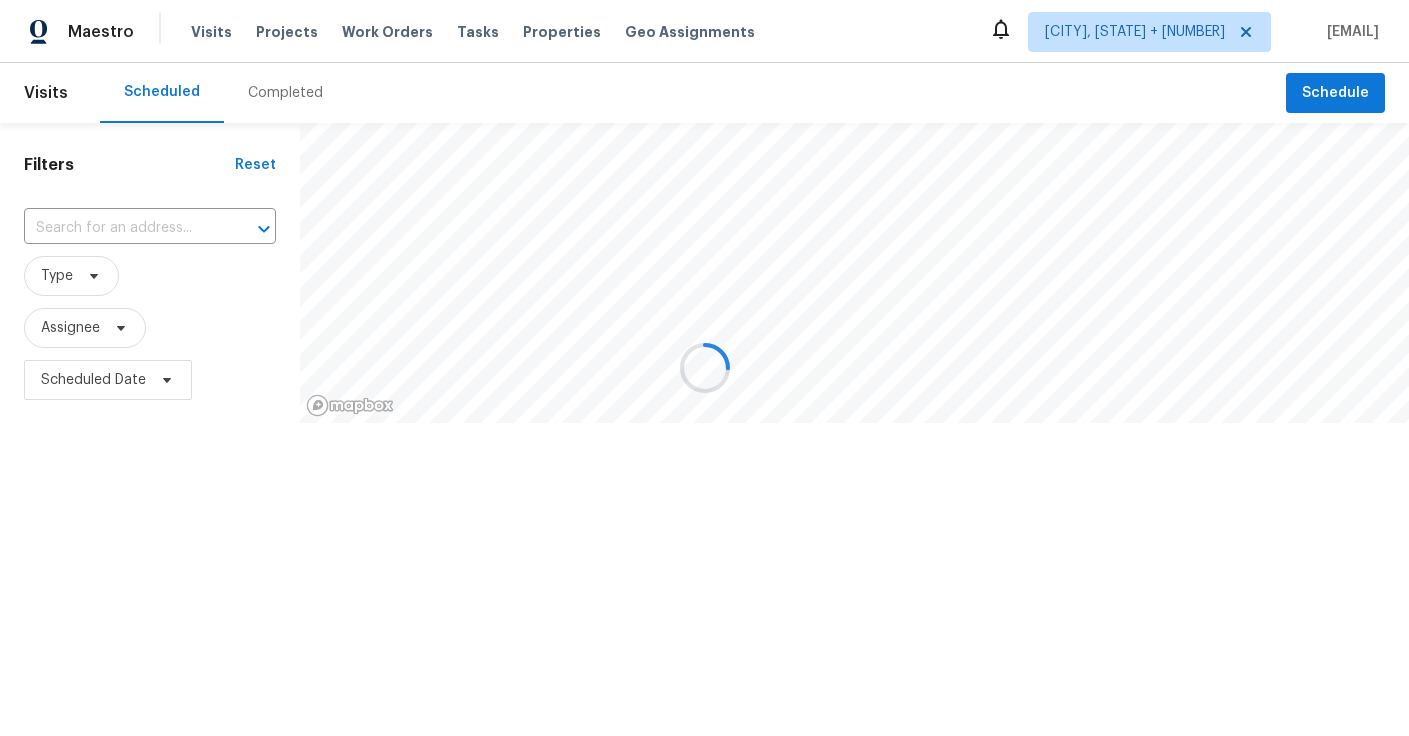 scroll, scrollTop: 0, scrollLeft: 0, axis: both 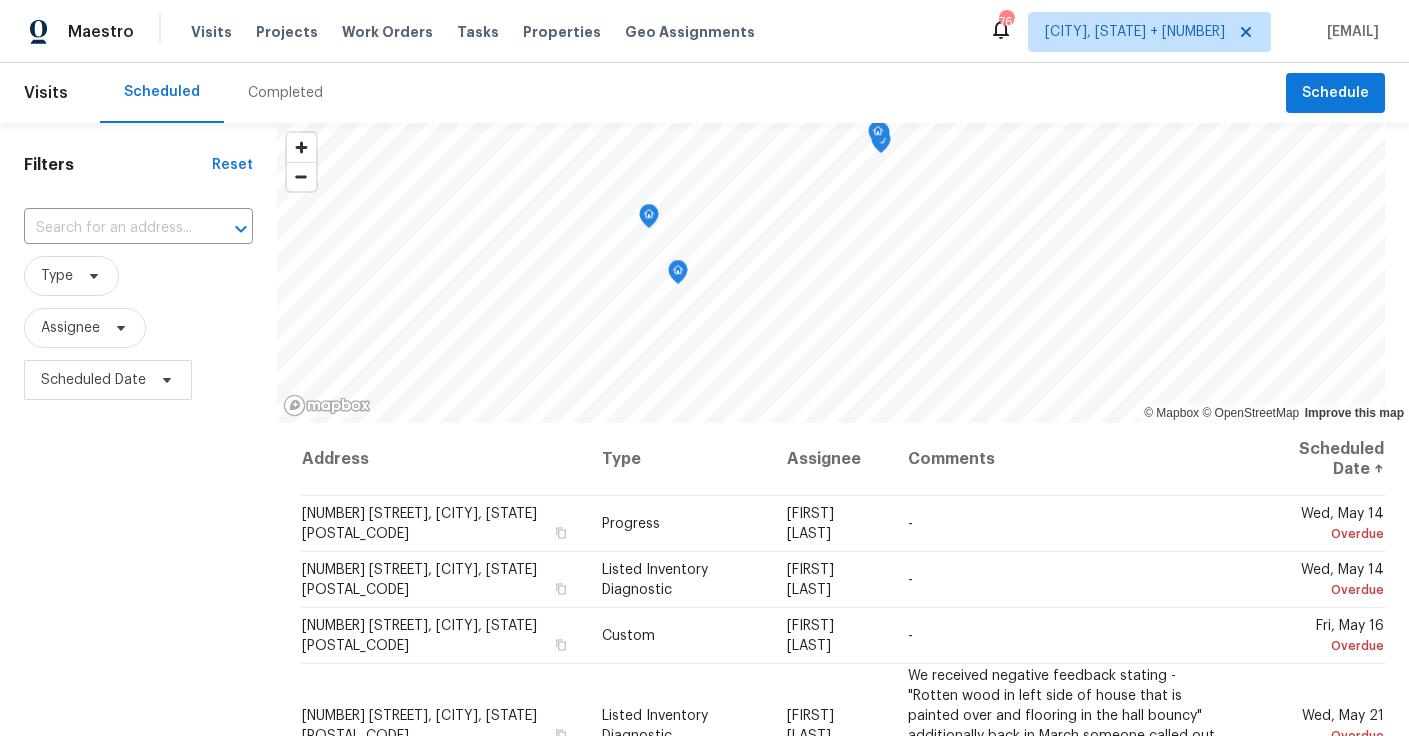 click on "Completed" at bounding box center (285, 93) 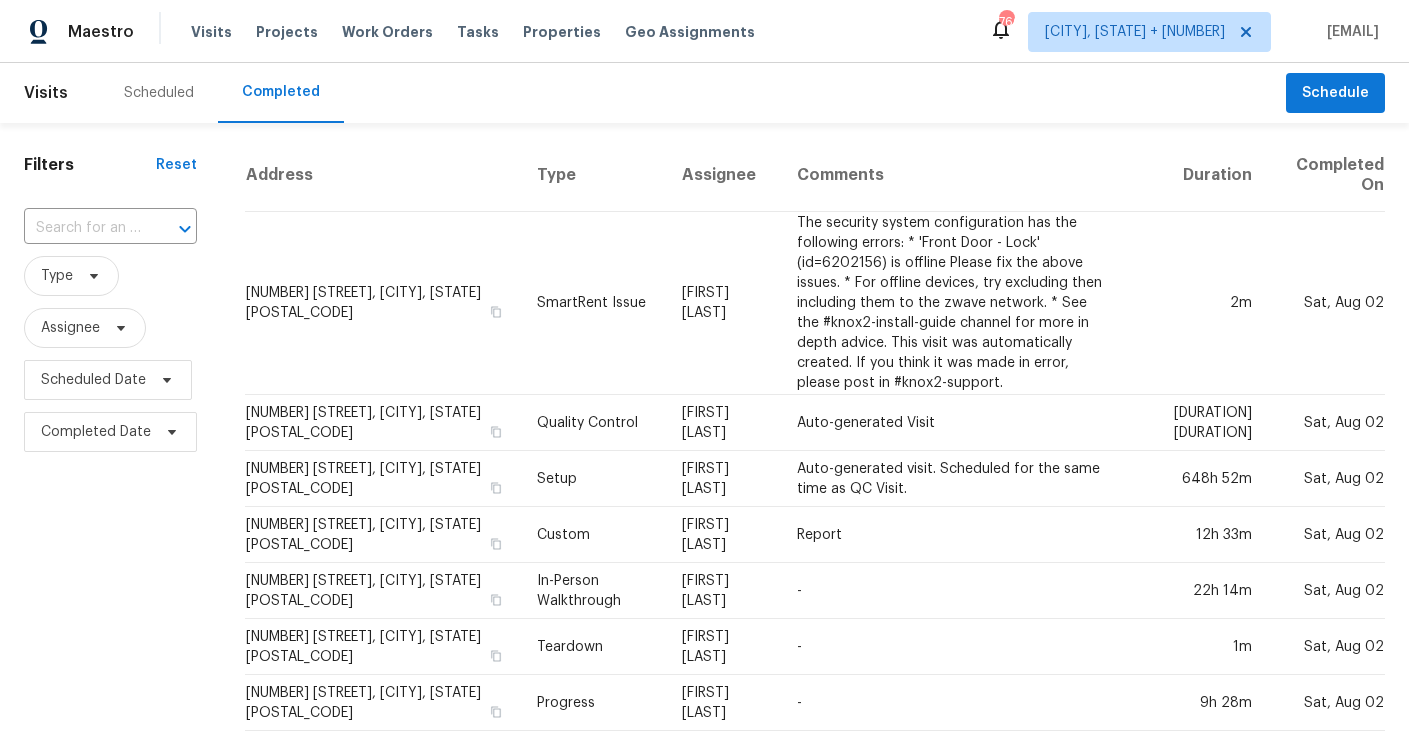 click on "​" at bounding box center [110, 228] 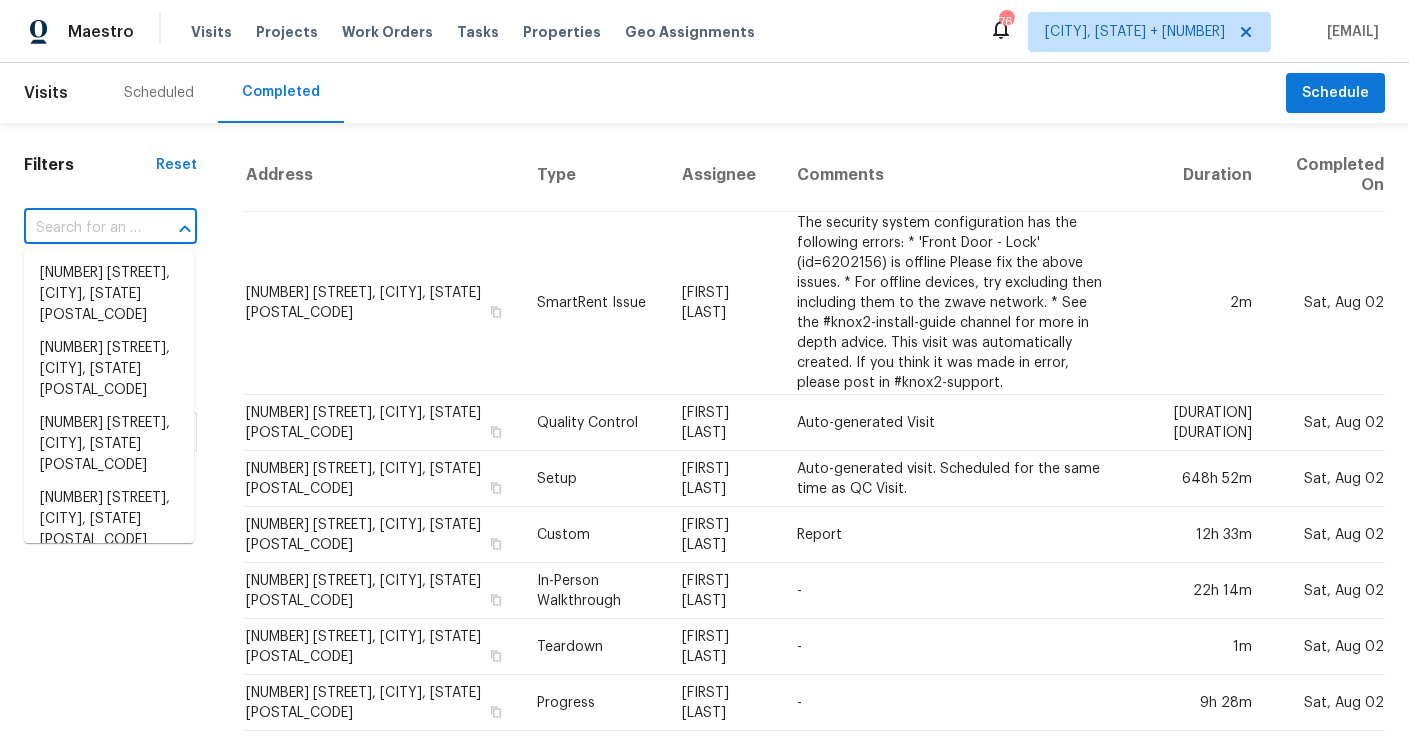 paste on "[NUMBER] [STREET], [CITY], [STATE] [POSTAL_CODE]" 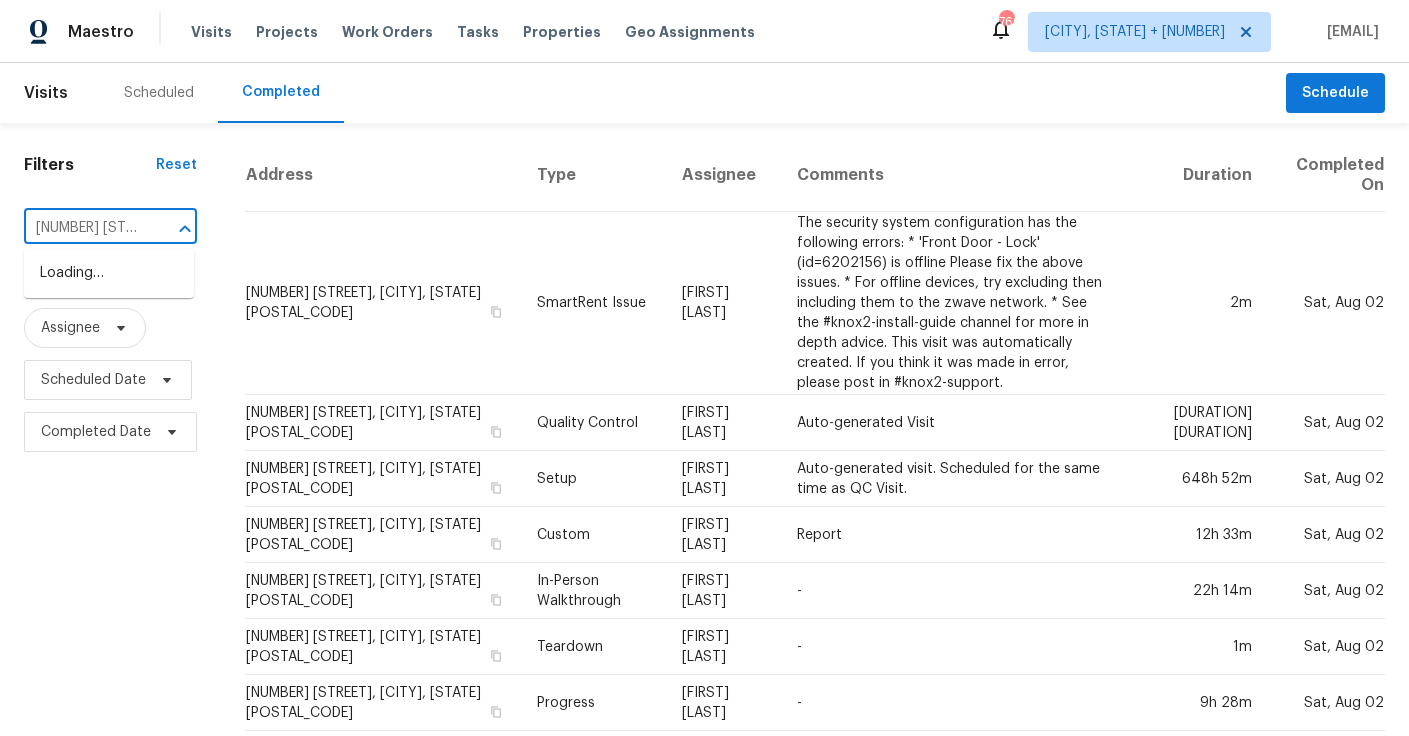 scroll, scrollTop: 0, scrollLeft: 179, axis: horizontal 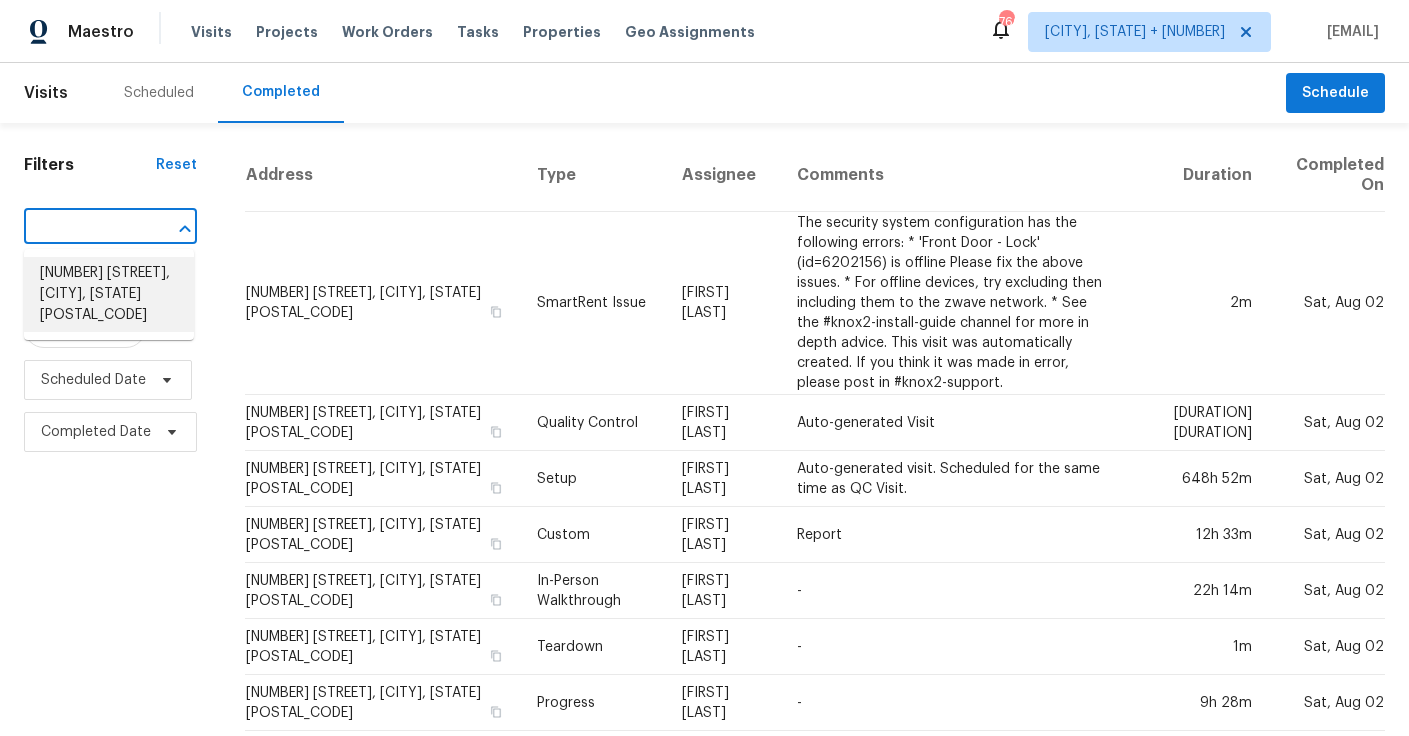 click on "[NUMBER] [STREET], [CITY], [STATE] [POSTAL_CODE]" at bounding box center (109, 294) 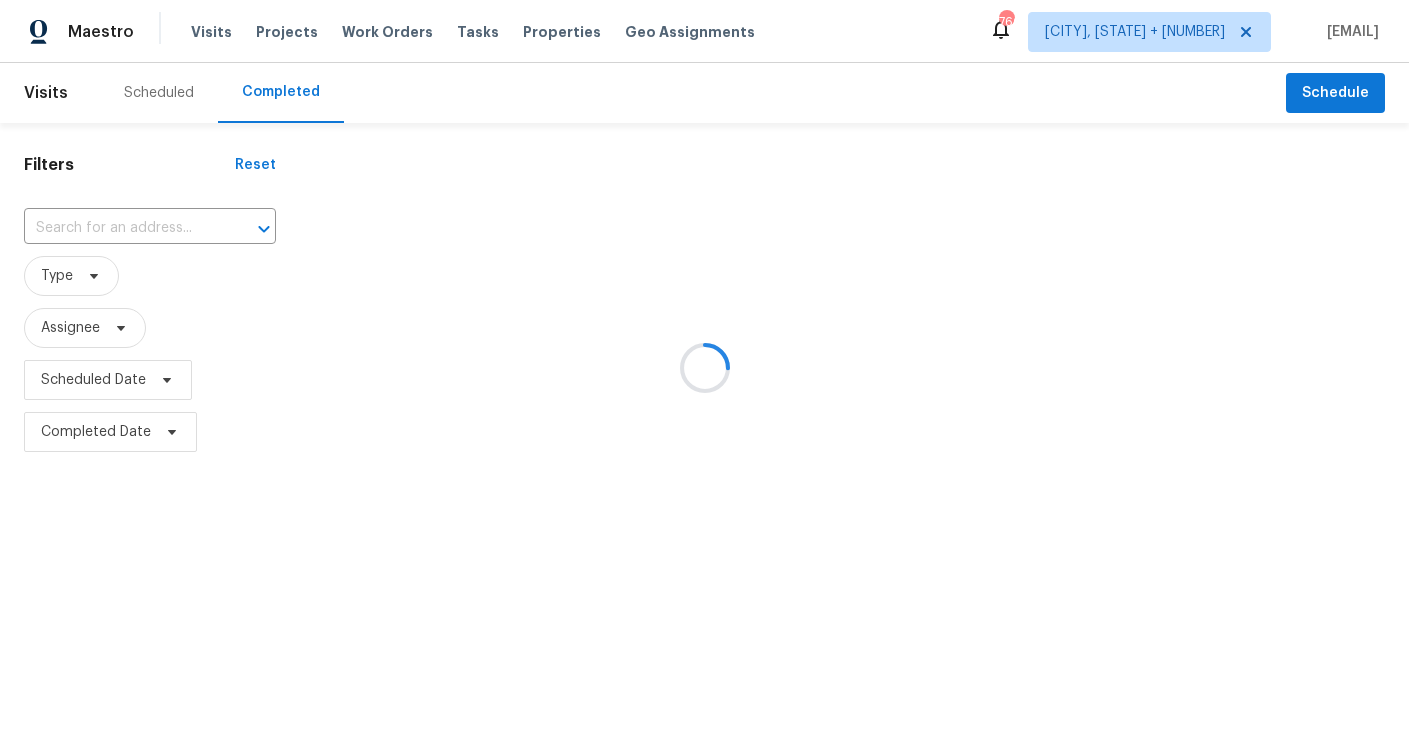 type on "[NUMBER] [STREET], [CITY], [STATE] [POSTAL_CODE]" 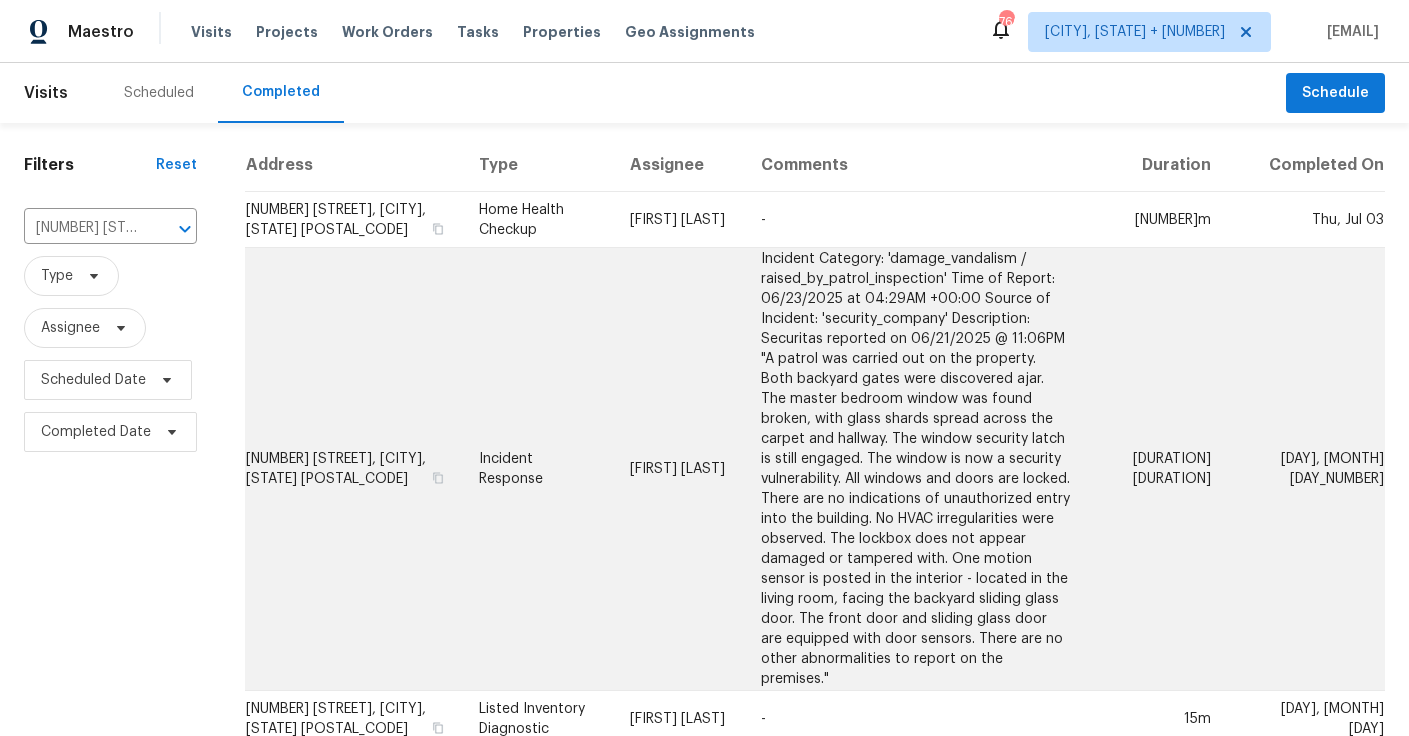 click on "Incident Category: 'damage_vandalism / raised_by_patrol_inspection'
Time of Report: 06/23/2025 at 04:29AM +00:00
Source of Incident: 'security_company'
Description: Securitas reported on 06/21/2025 @ 11:06PM "A patrol was carried out on the property. Both backyard gates were discovered ajar. The master bedroom window was found broken, with glass shards spread across the carpet and hallway. The window security latch is still engaged. The window is now a security vulnerability. All windows and doors are locked. There are no indications of unauthorized entry into the building. No HVAC irregularities were observed. The lockbox does not appear damaged or tampered with. One motion sensor is posted in the interior - located in the living room, facing the backyard sliding glass door. The front door and sliding glass door are equipped with door sensors. There are no other abnormalities to report on the premises."" at bounding box center [916, 469] 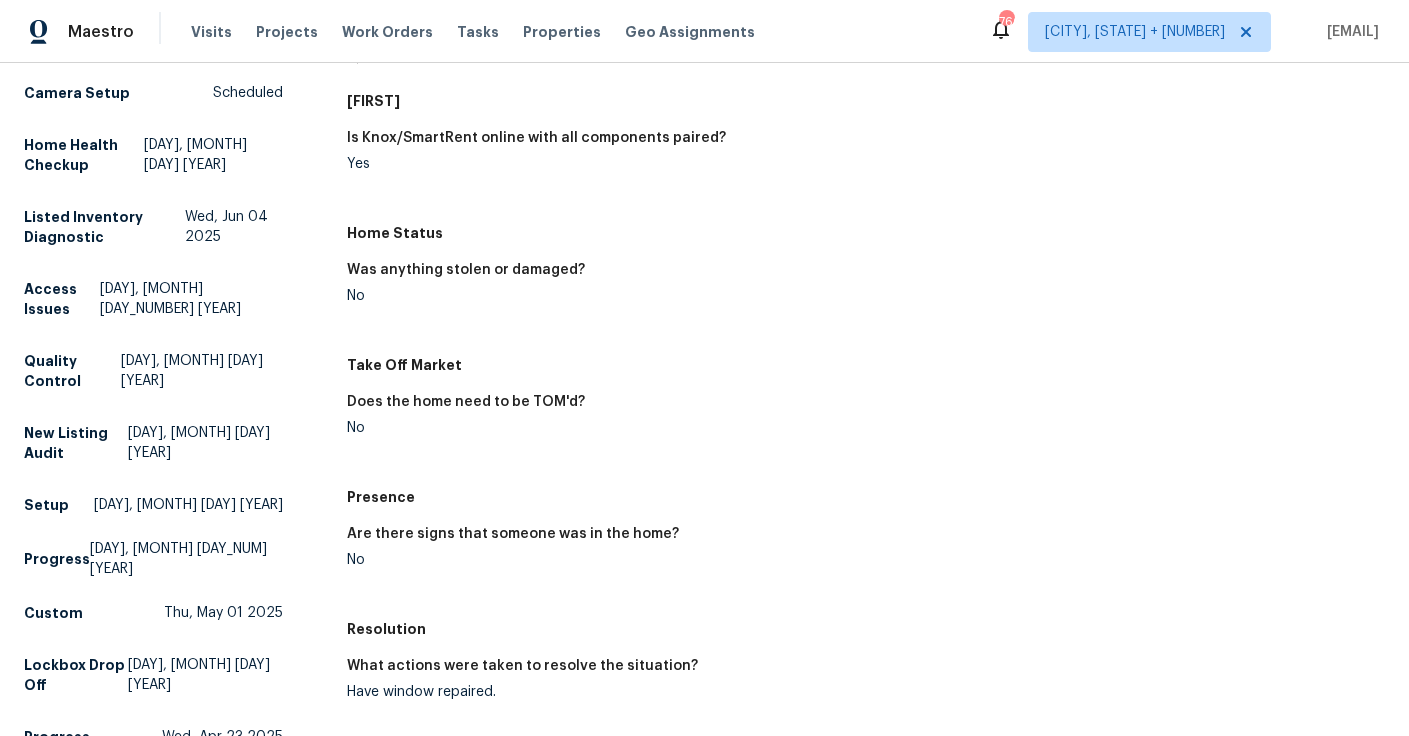 scroll, scrollTop: 0, scrollLeft: 0, axis: both 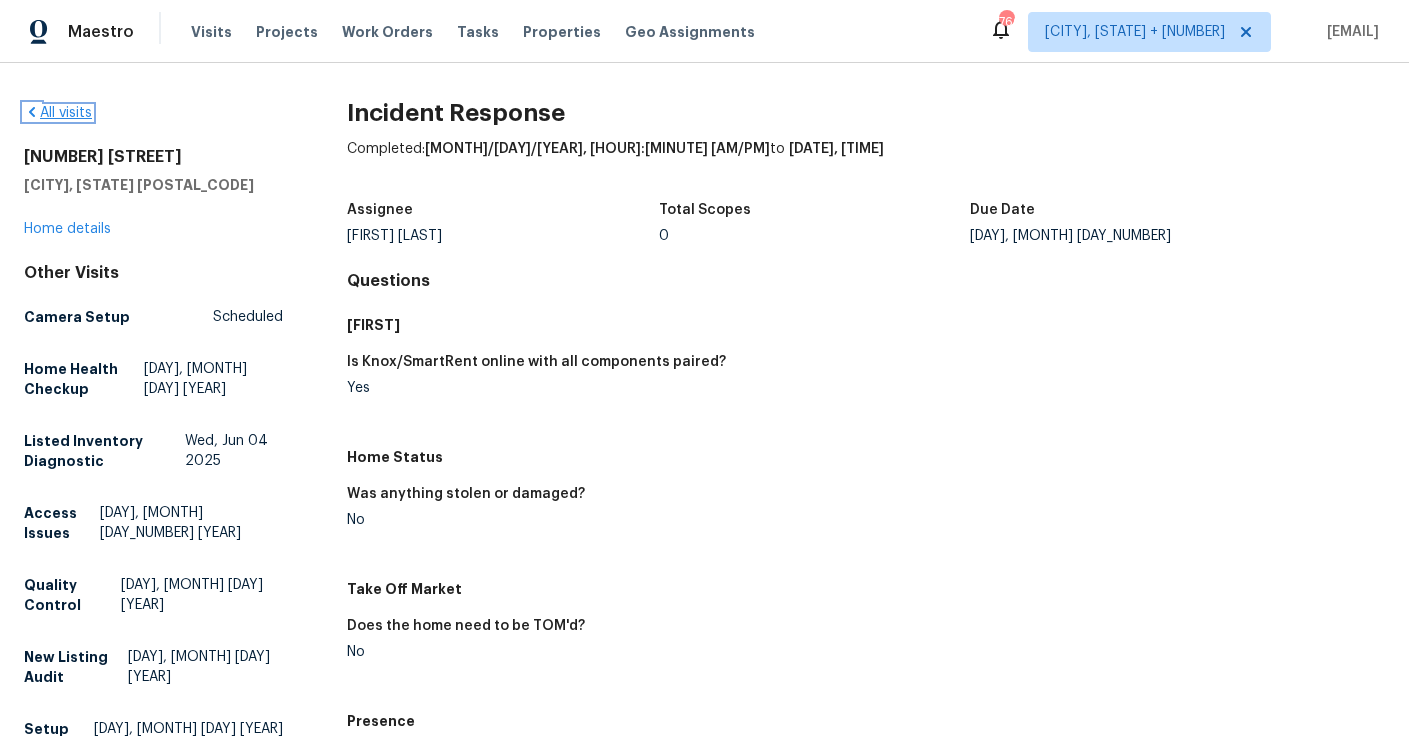 click on "All visits" at bounding box center [58, 113] 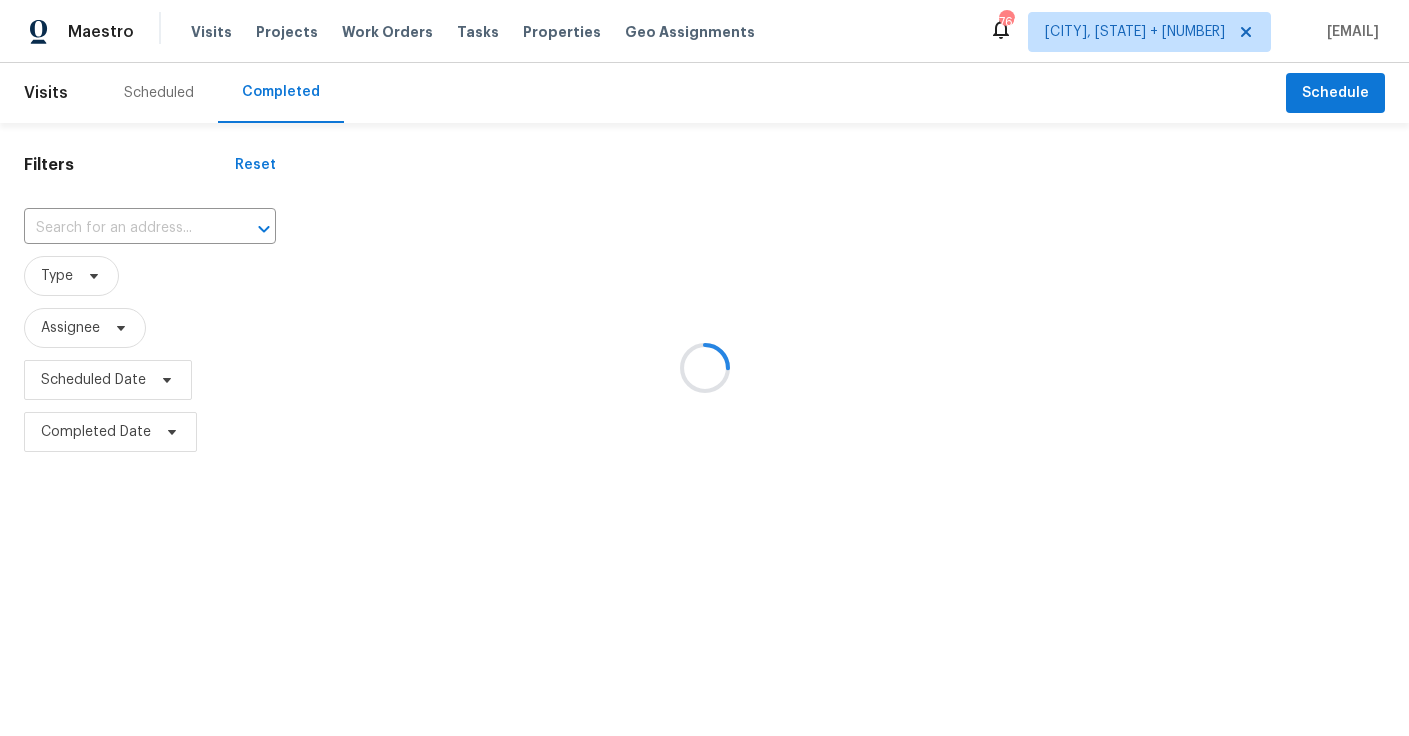 click at bounding box center [704, 368] 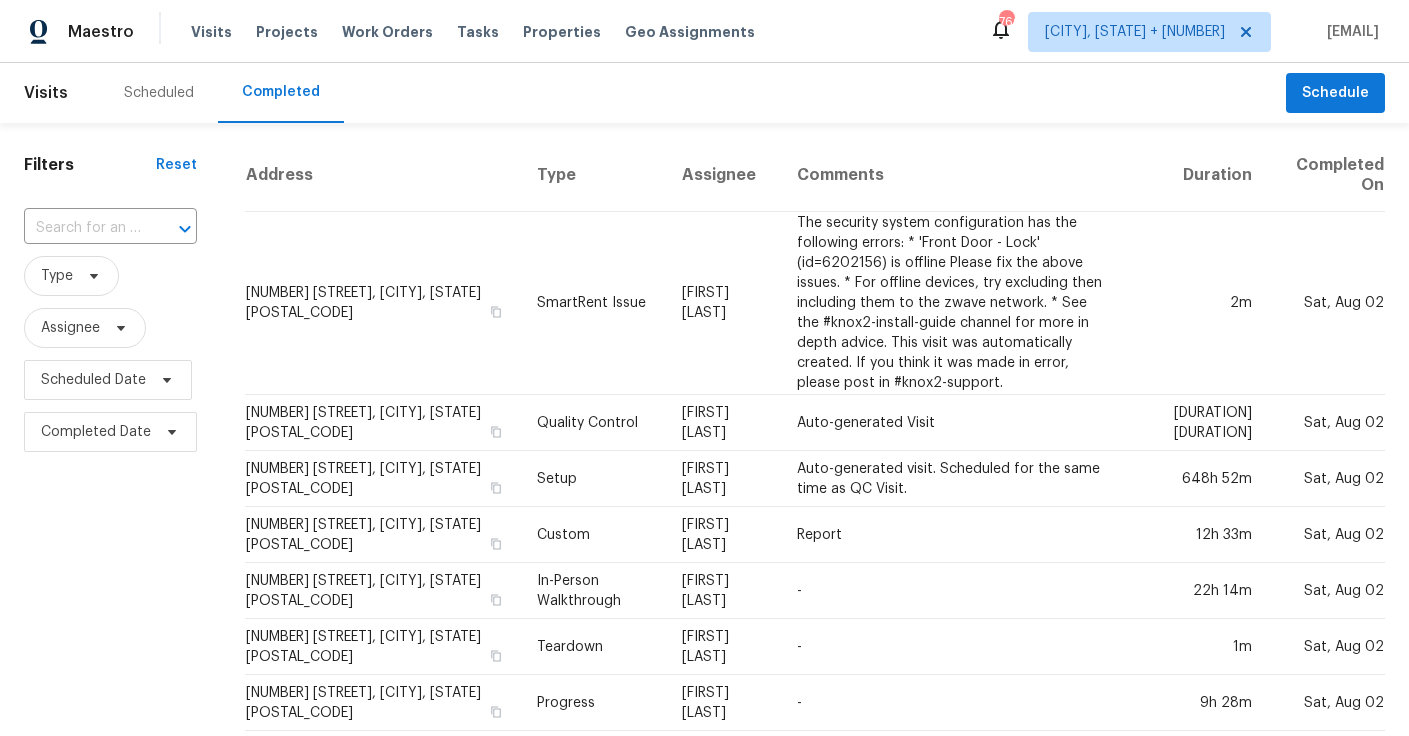 click on "Scheduled" at bounding box center (159, 93) 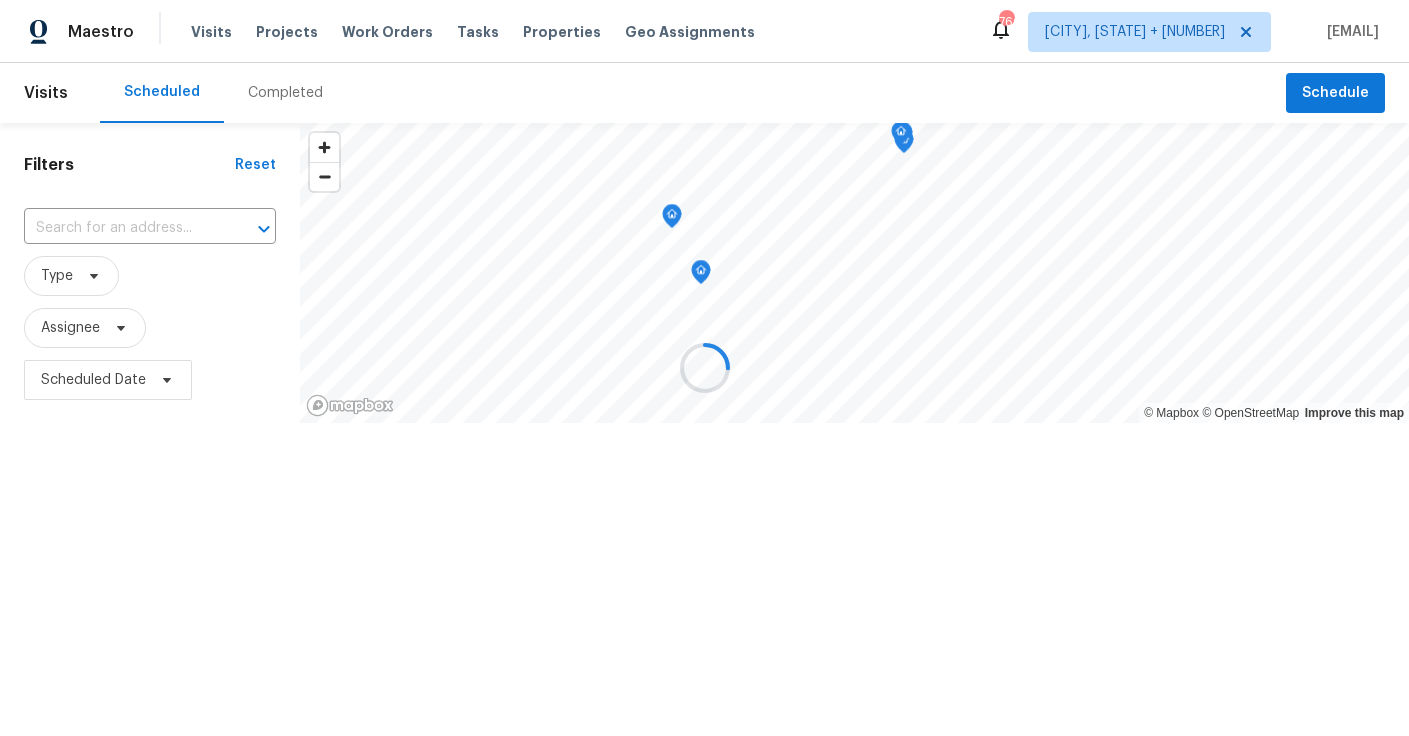 click at bounding box center [704, 368] 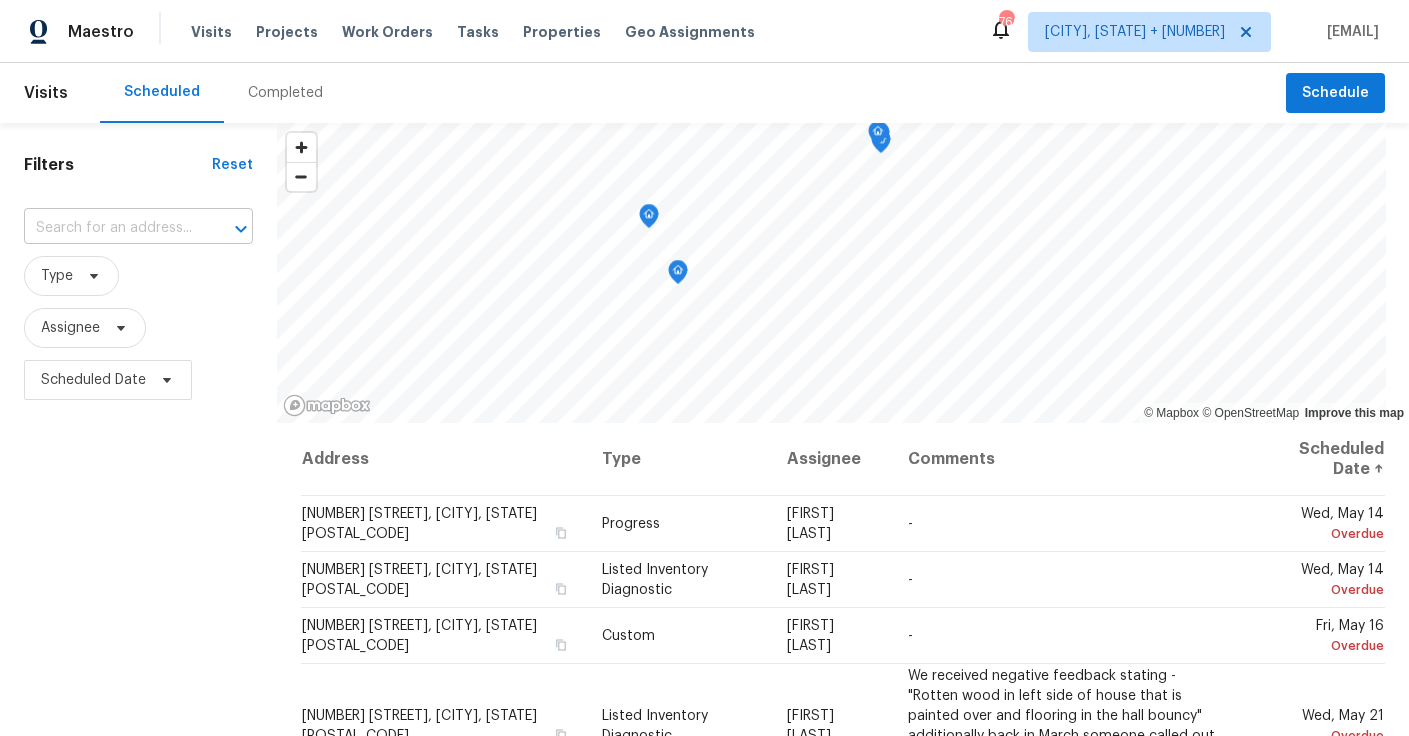 click at bounding box center (110, 228) 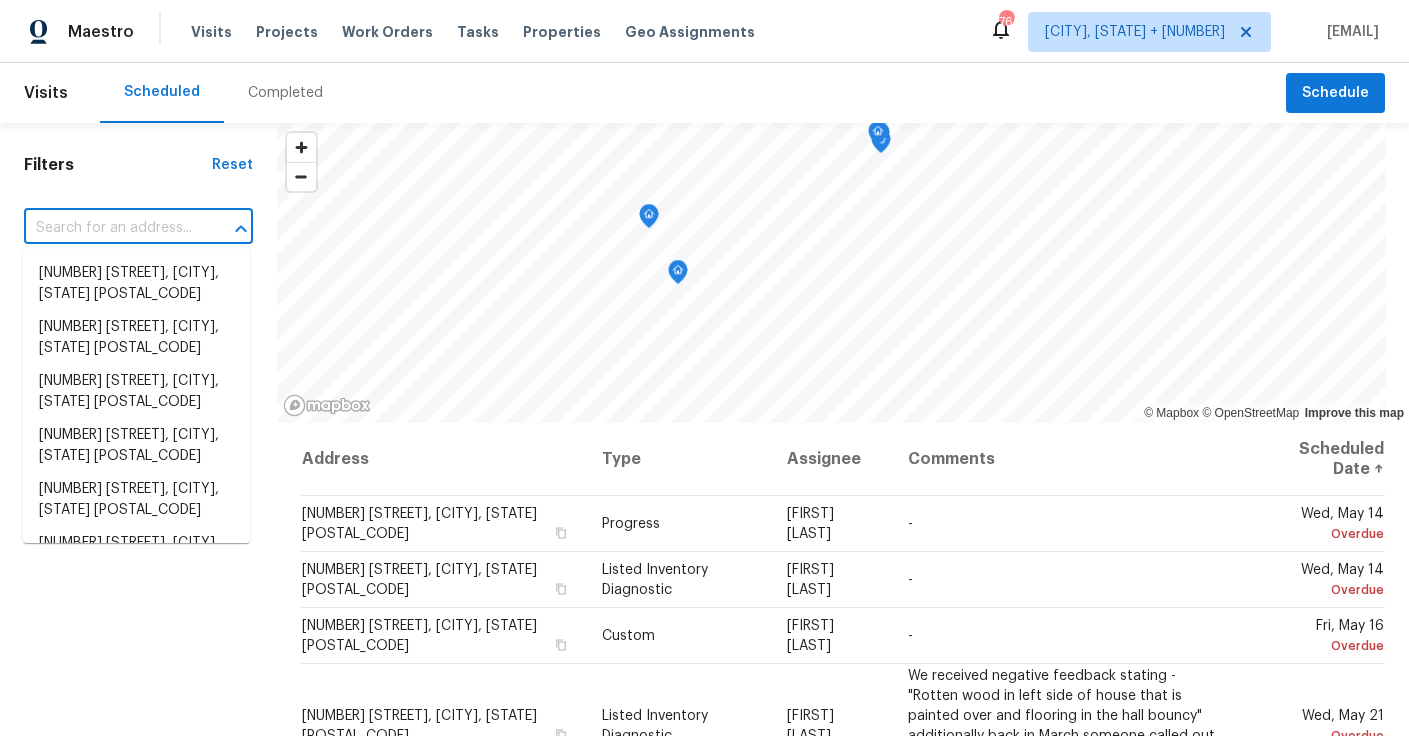 paste on "[NUMBER] [STREET]" 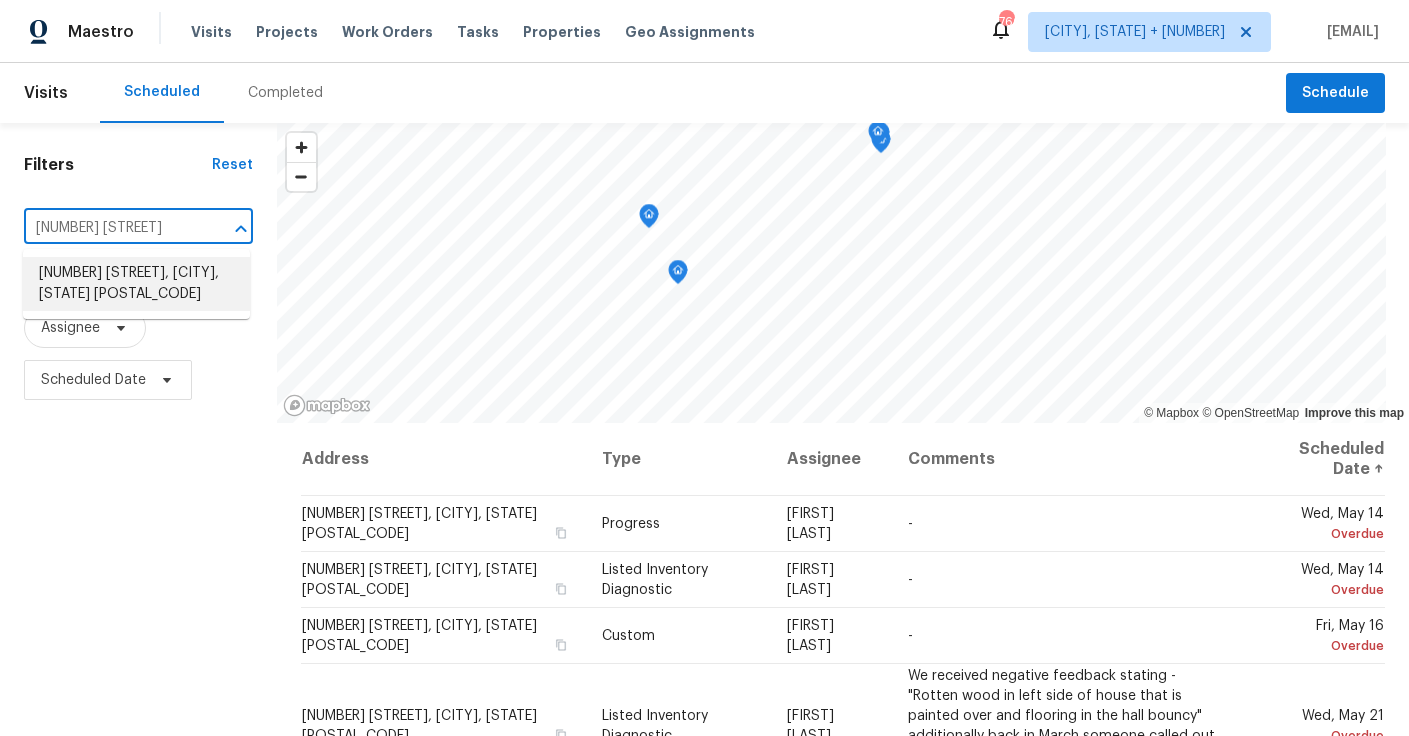 click on "[NUMBER] [STREET], [CITY], [STATE] [POSTAL_CODE]" at bounding box center (136, 284) 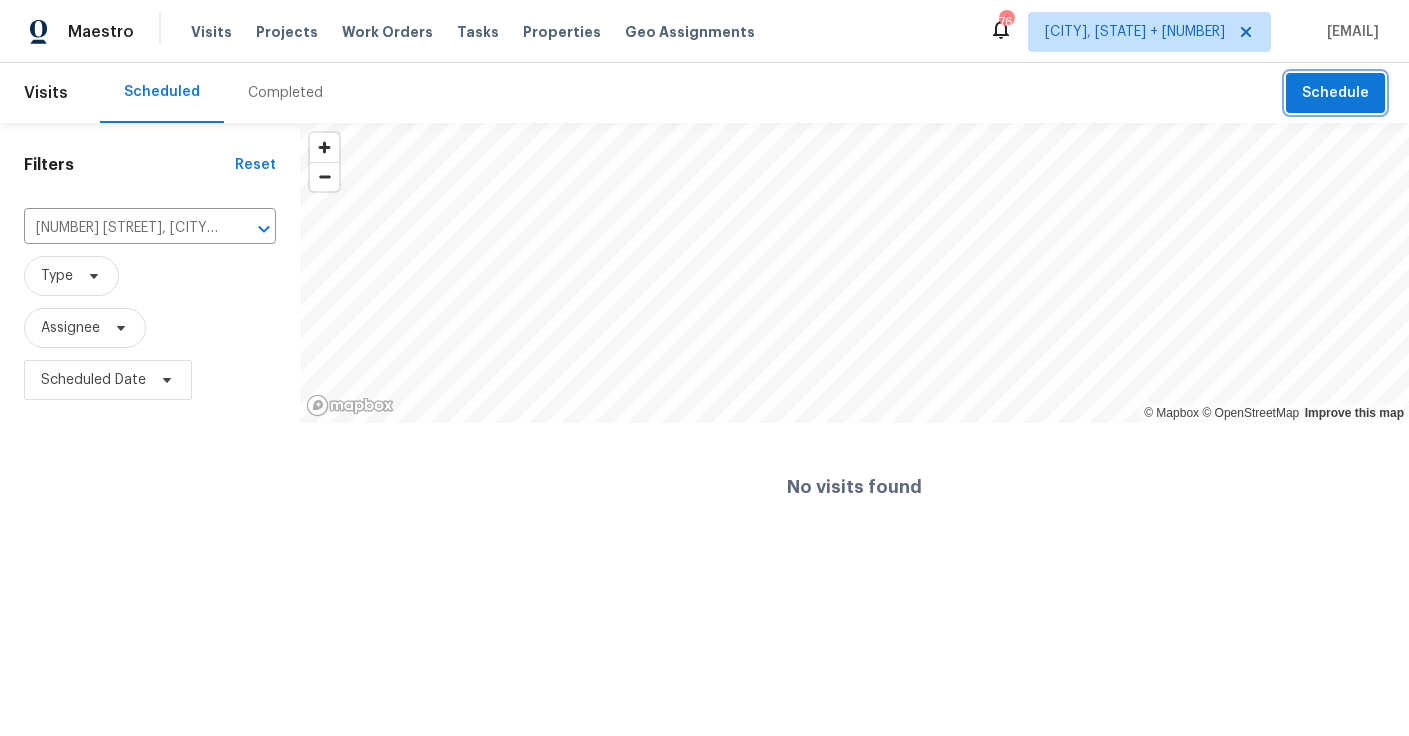 click on "Schedule" at bounding box center (1335, 93) 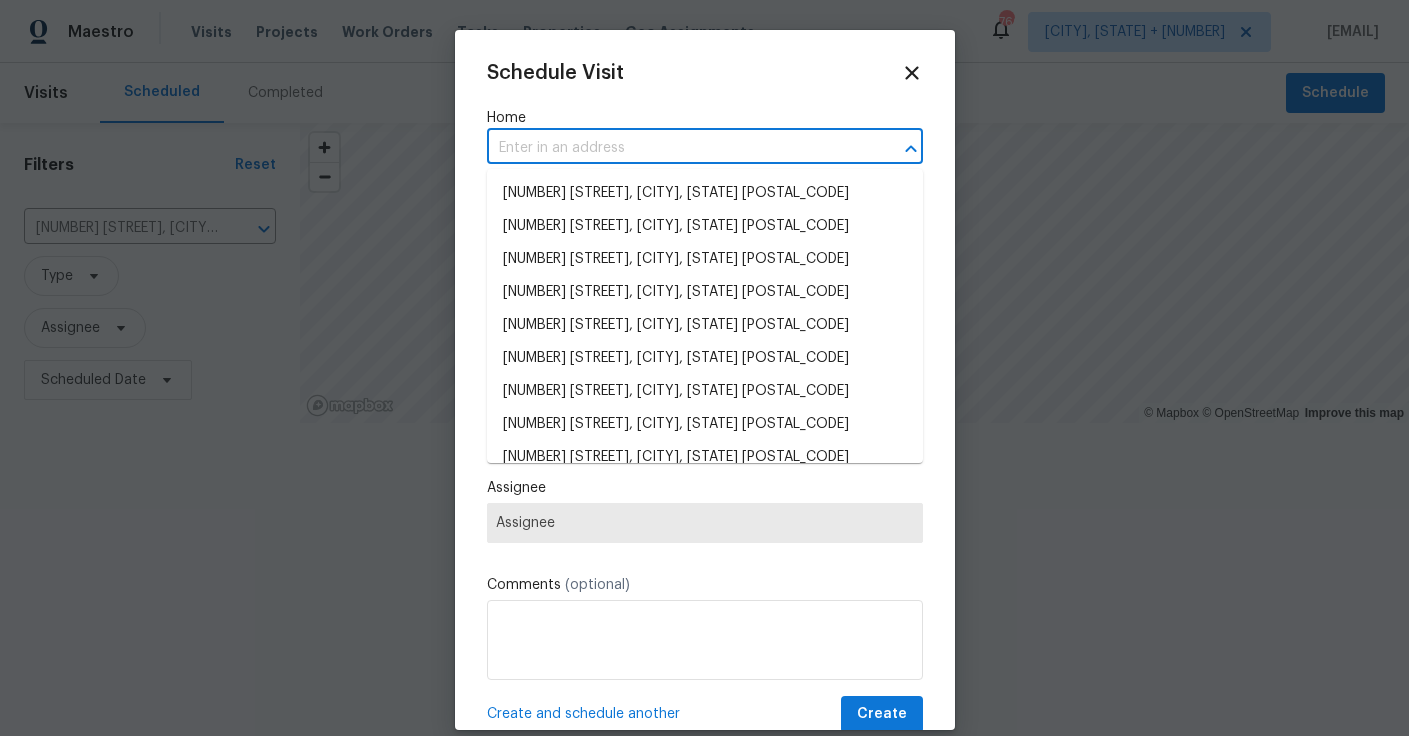 click at bounding box center (677, 148) 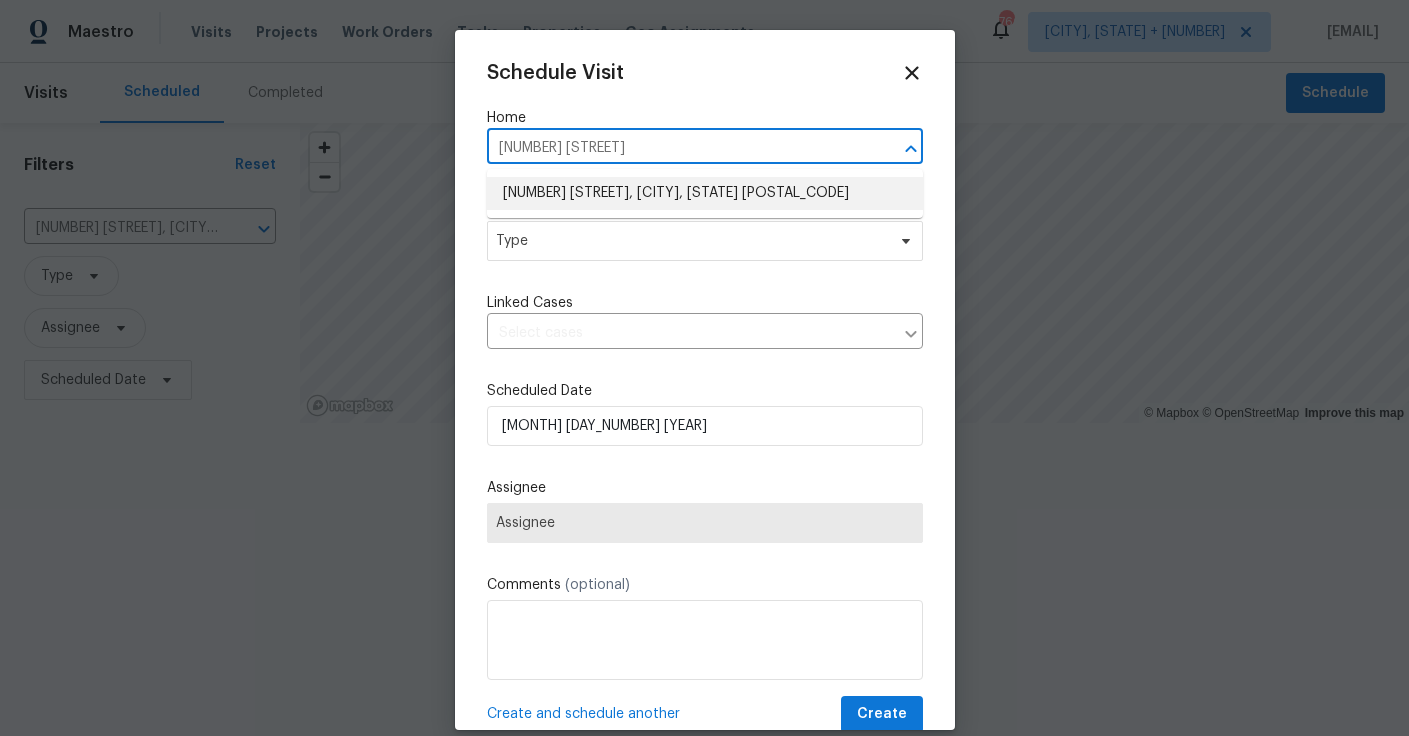 click on "[NUMBER] [STREET], [CITY], [STATE] [POSTAL_CODE]" at bounding box center (705, 193) 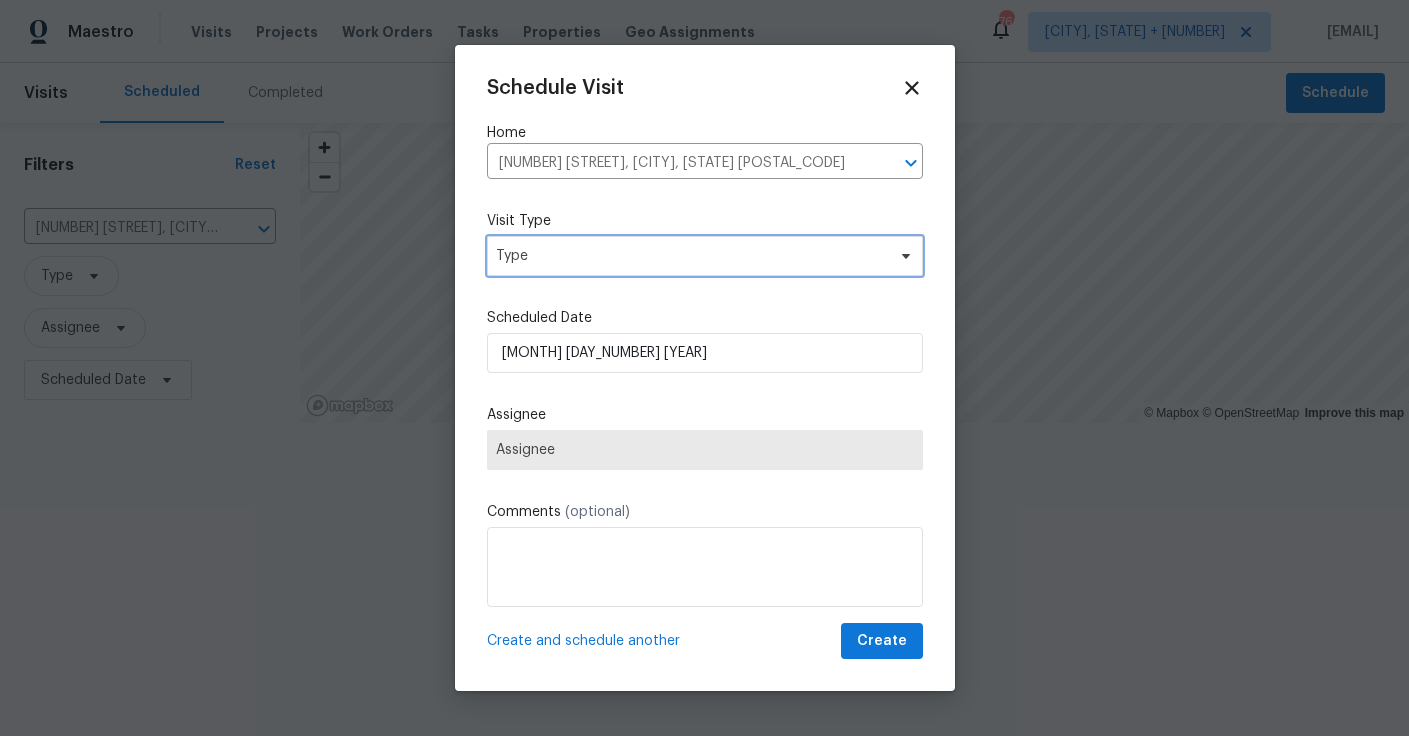 click on "Type" at bounding box center (690, 256) 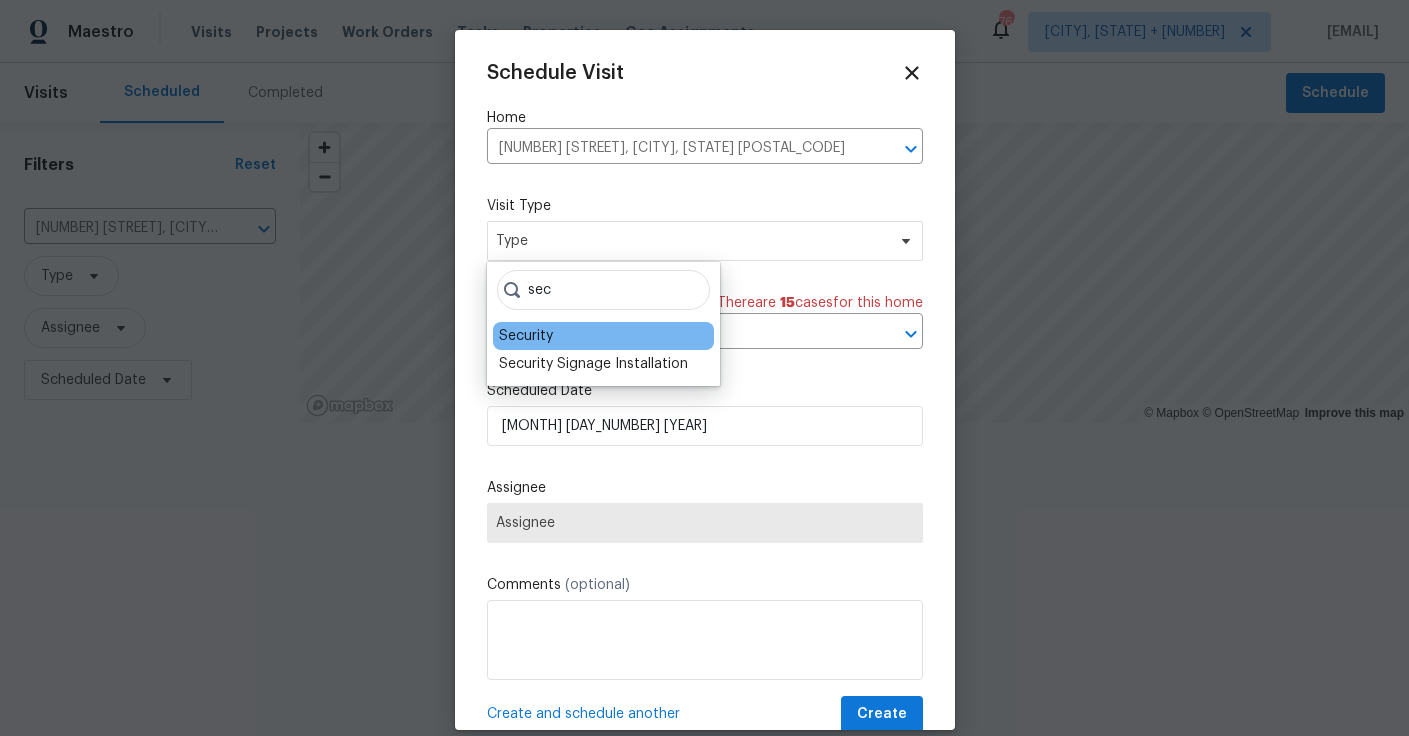 type on "sec" 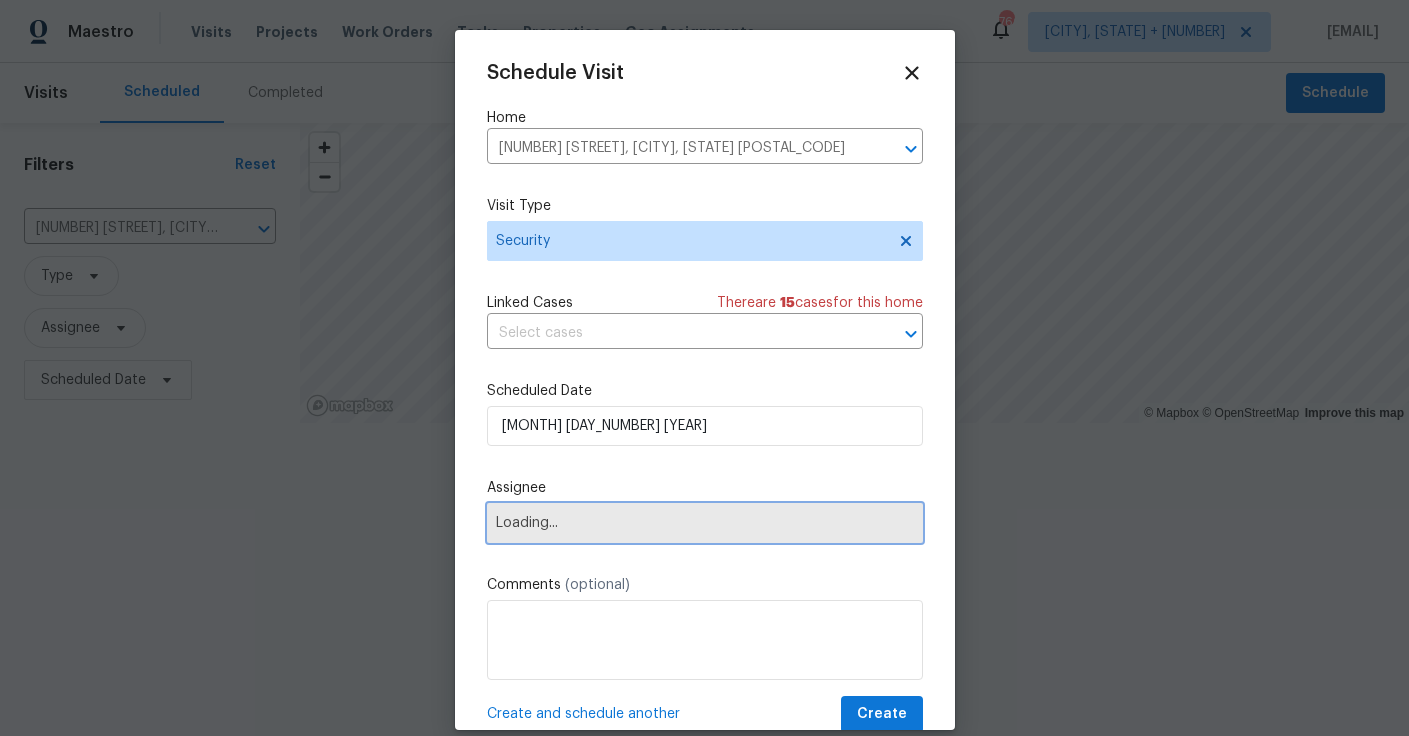 click on "Loading..." at bounding box center [705, 523] 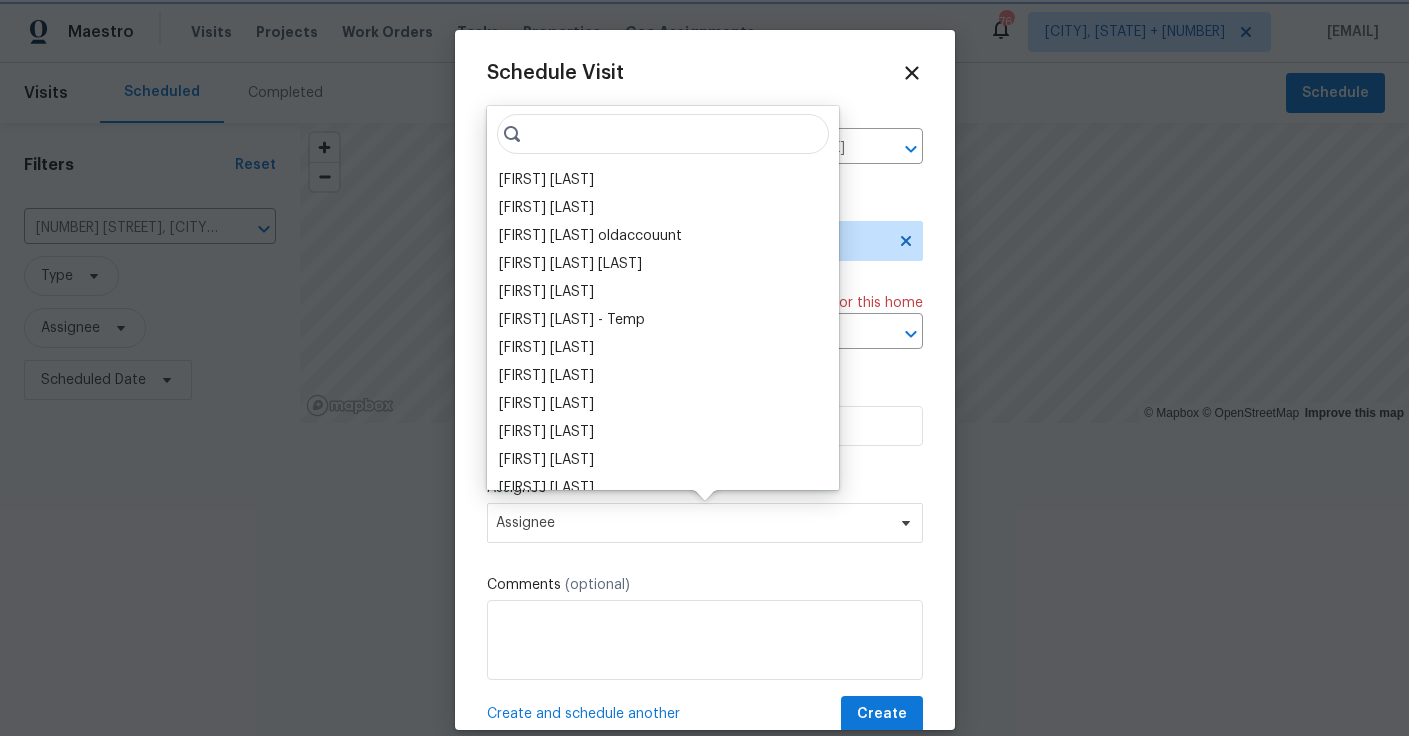 click on "Assignee" at bounding box center [692, 523] 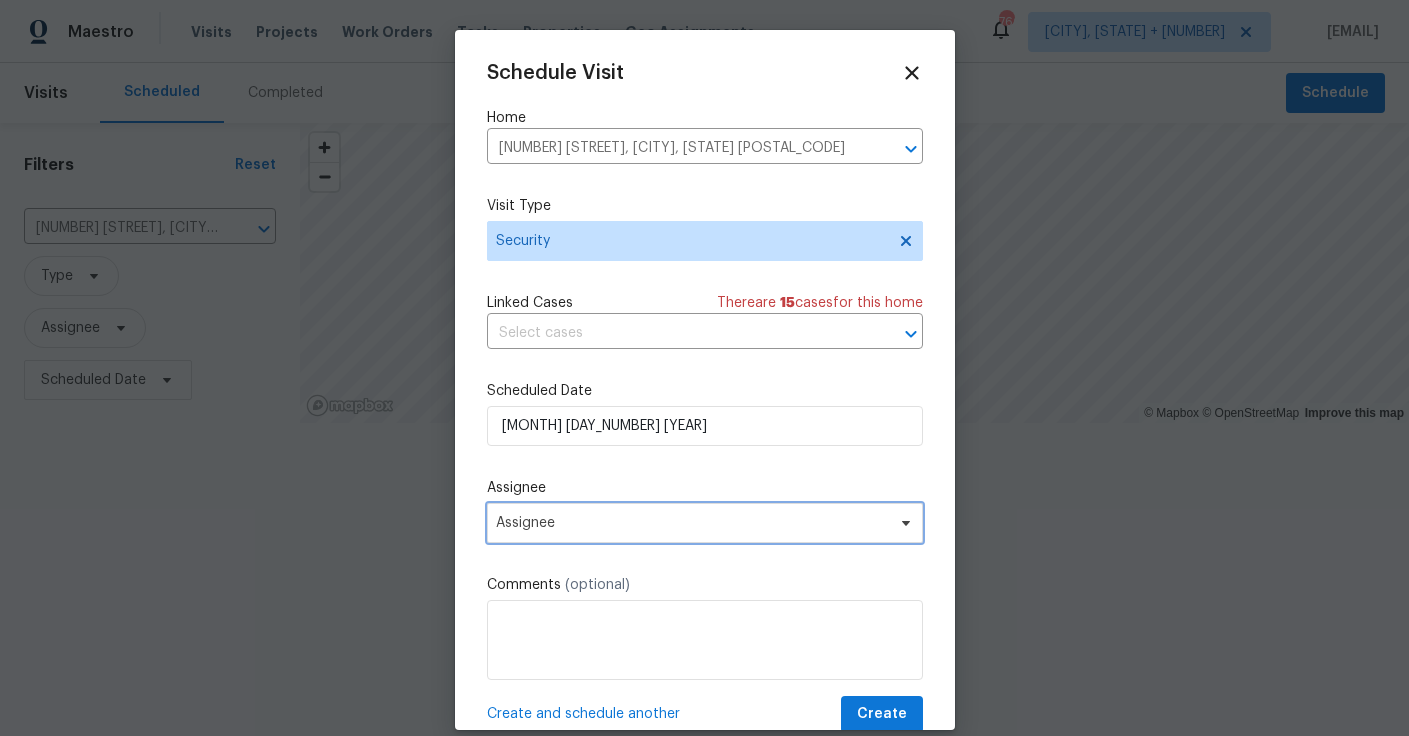 click on "Assignee" at bounding box center [692, 523] 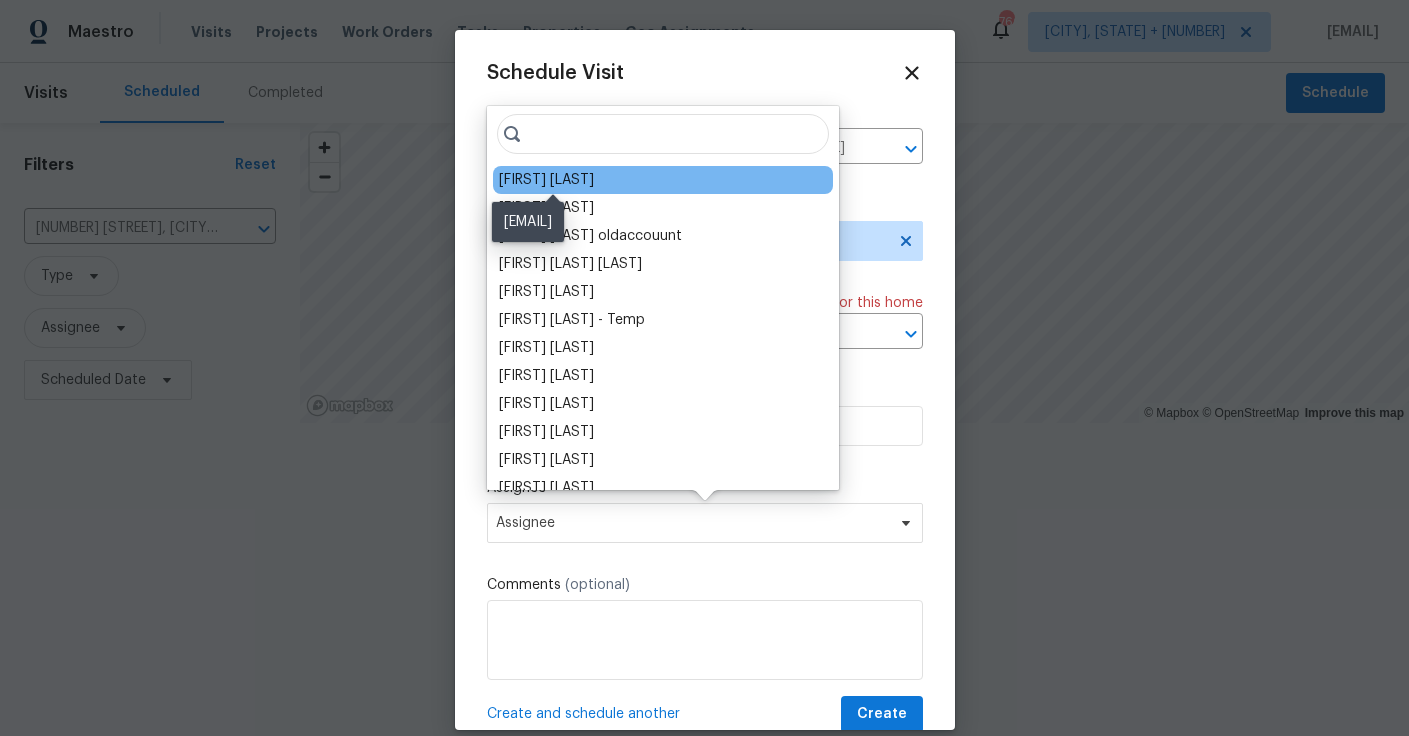 click on "[FIRST] [LAST]" at bounding box center [546, 180] 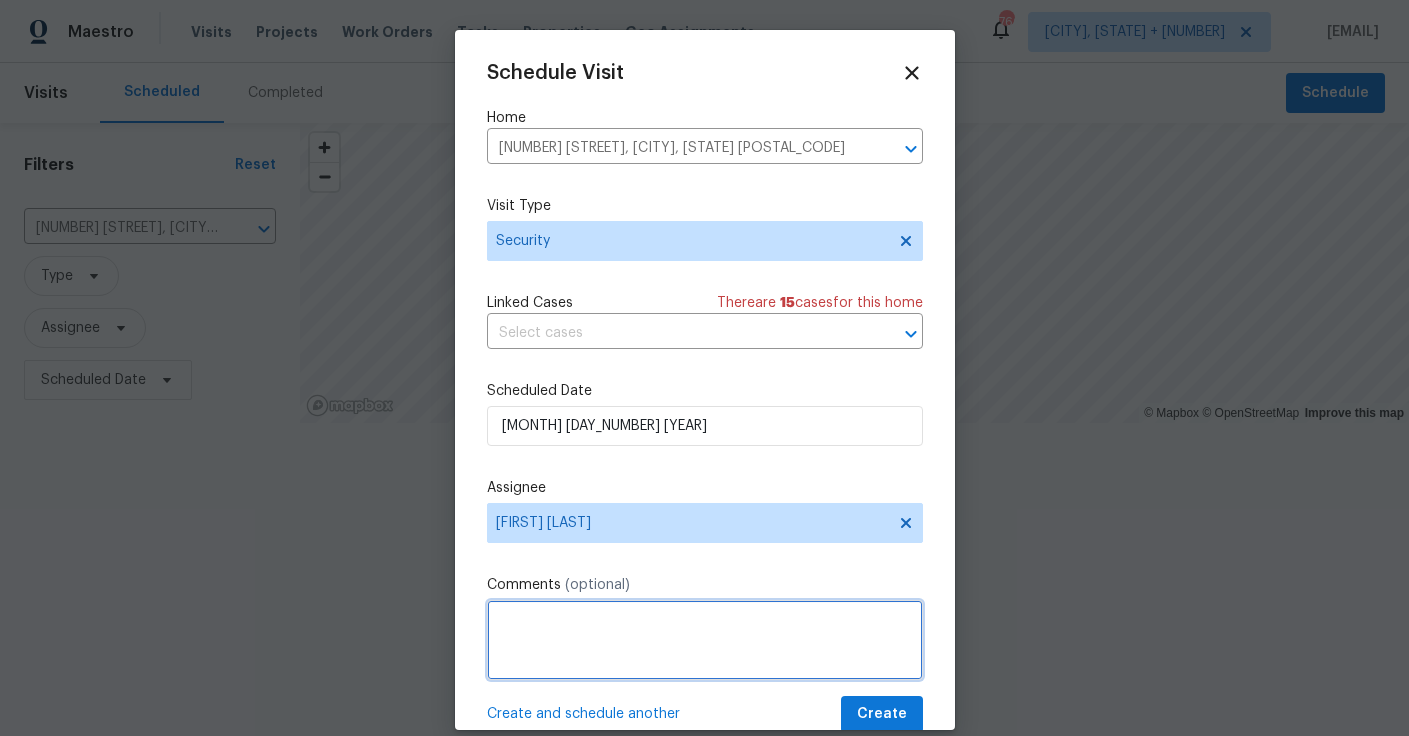 click at bounding box center [705, 640] 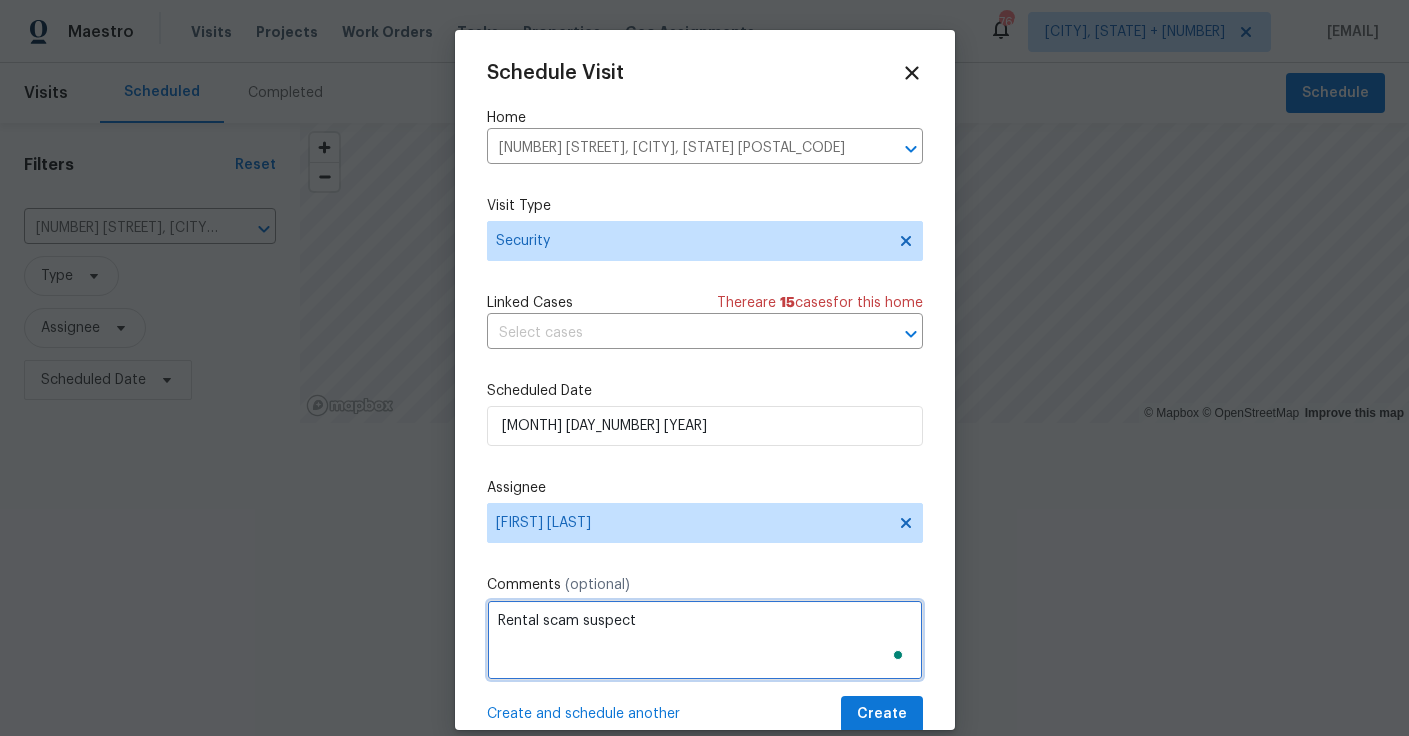 paste on "has access to the LB for this home. Please visit ASAP to change the LB/LB code. Thanks!" 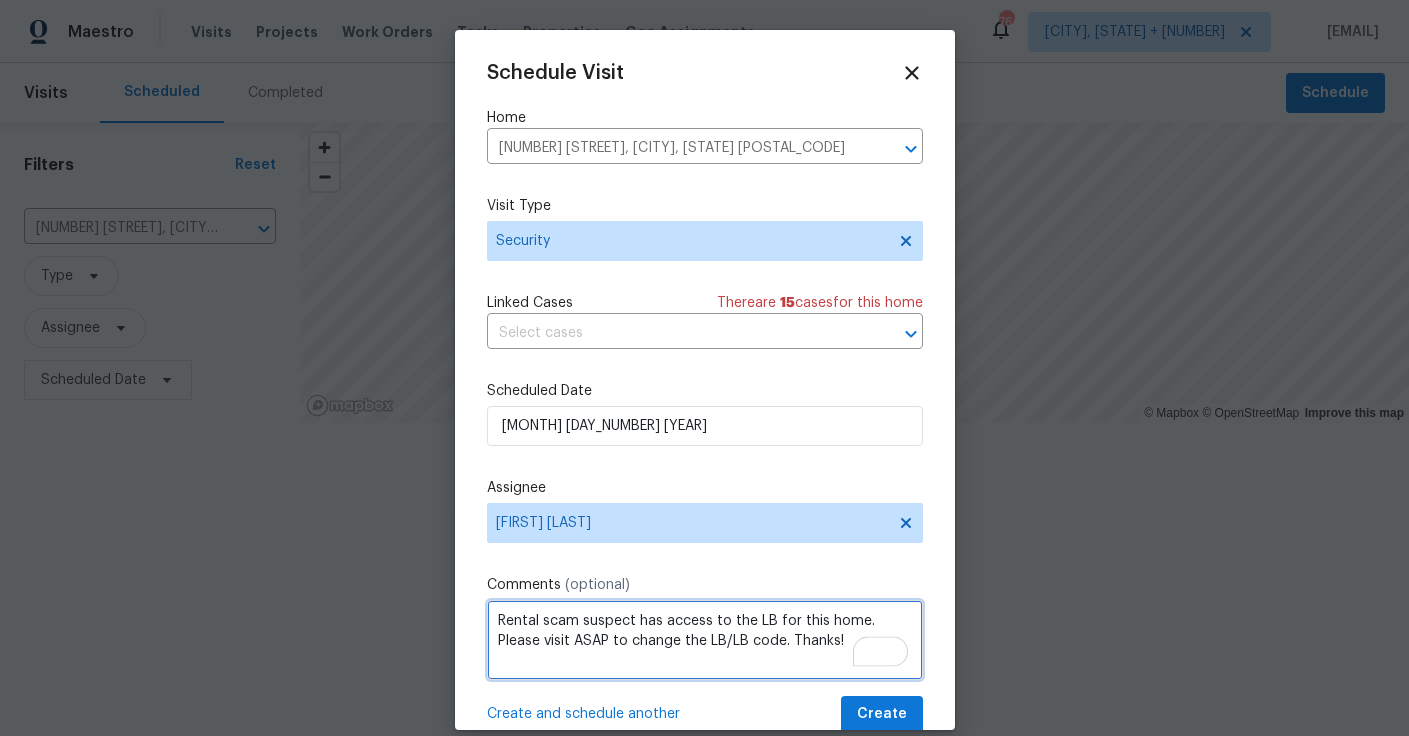 click on "Rental scam suspect has access to the LB for this home. Please visit ASAP to change the LB/LB code. Thanks!" at bounding box center [705, 640] 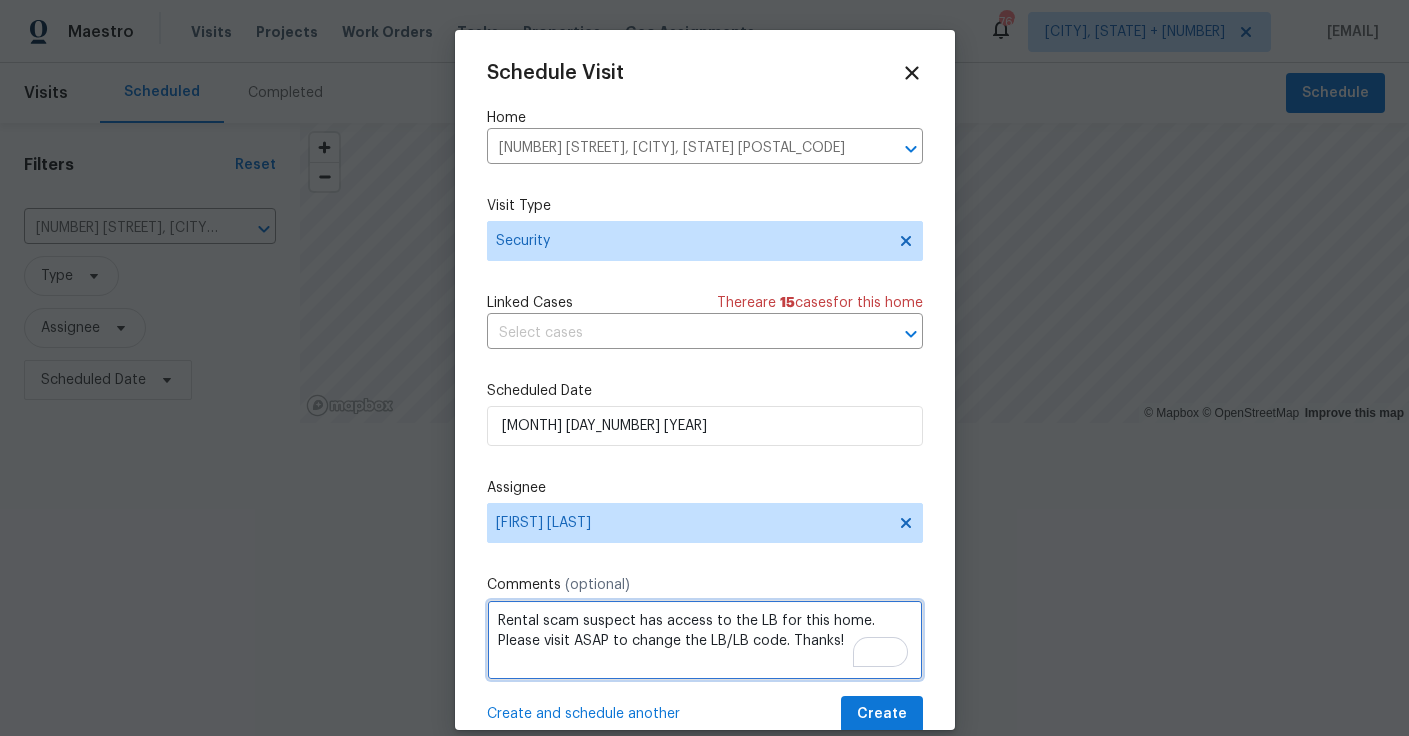 scroll, scrollTop: 36, scrollLeft: 0, axis: vertical 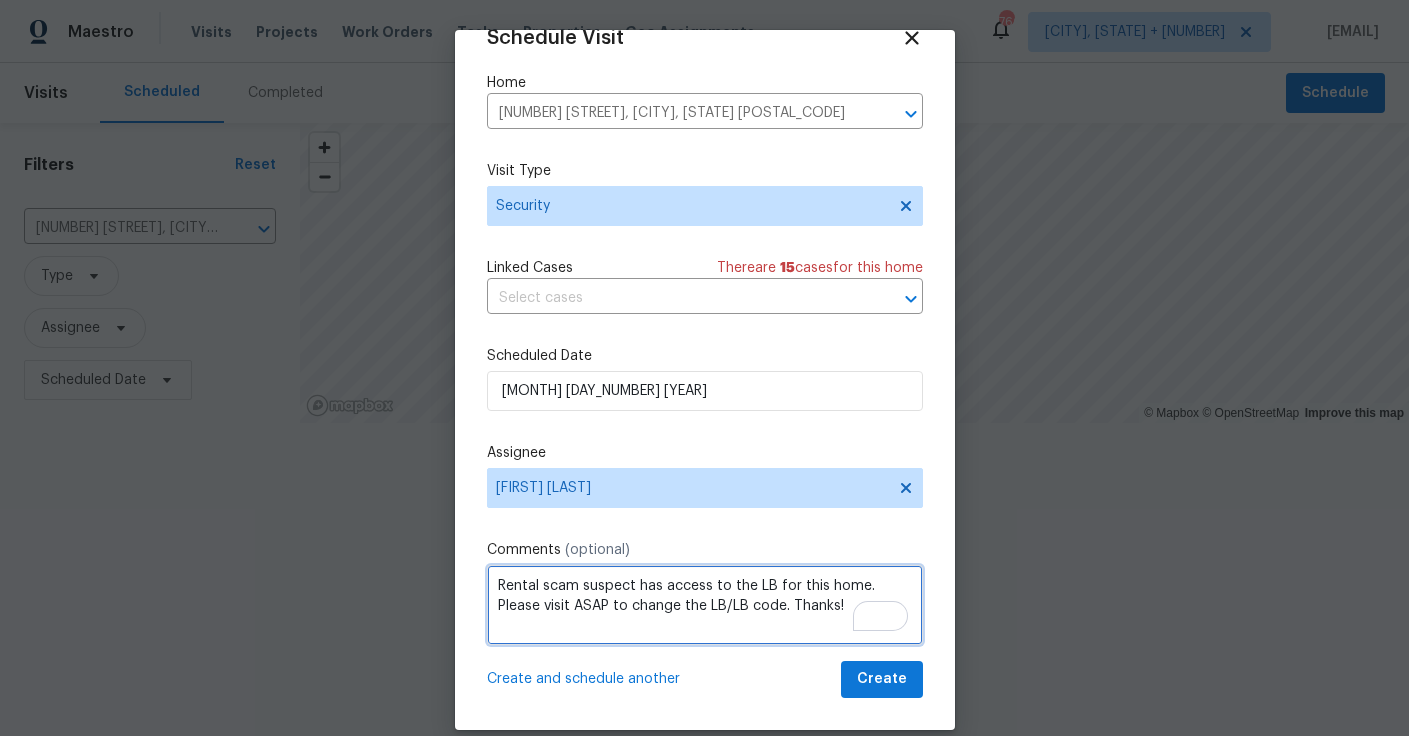 type on "Rental scam suspect has access to the LB for this home. Please visit ASAP to change the LB/LB code. Thanks!" 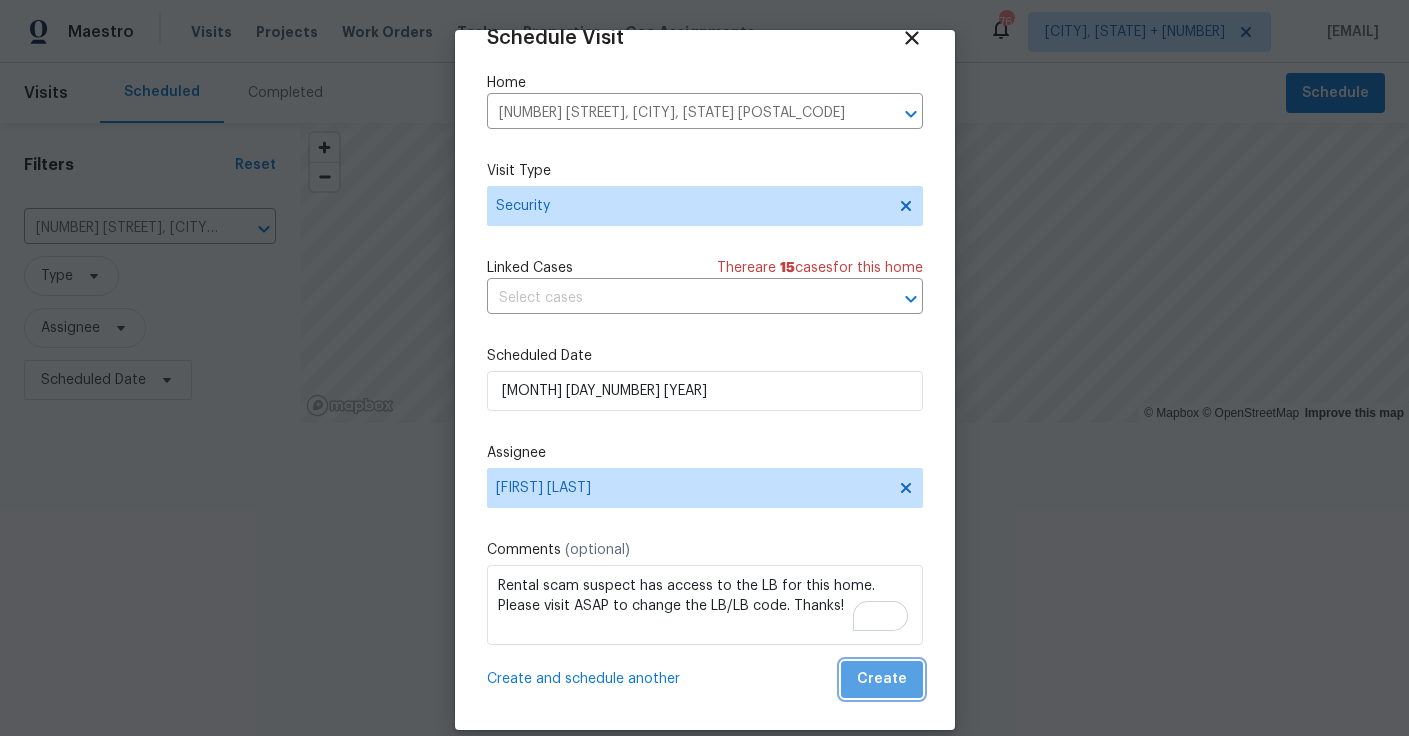 click on "Create" at bounding box center (882, 679) 